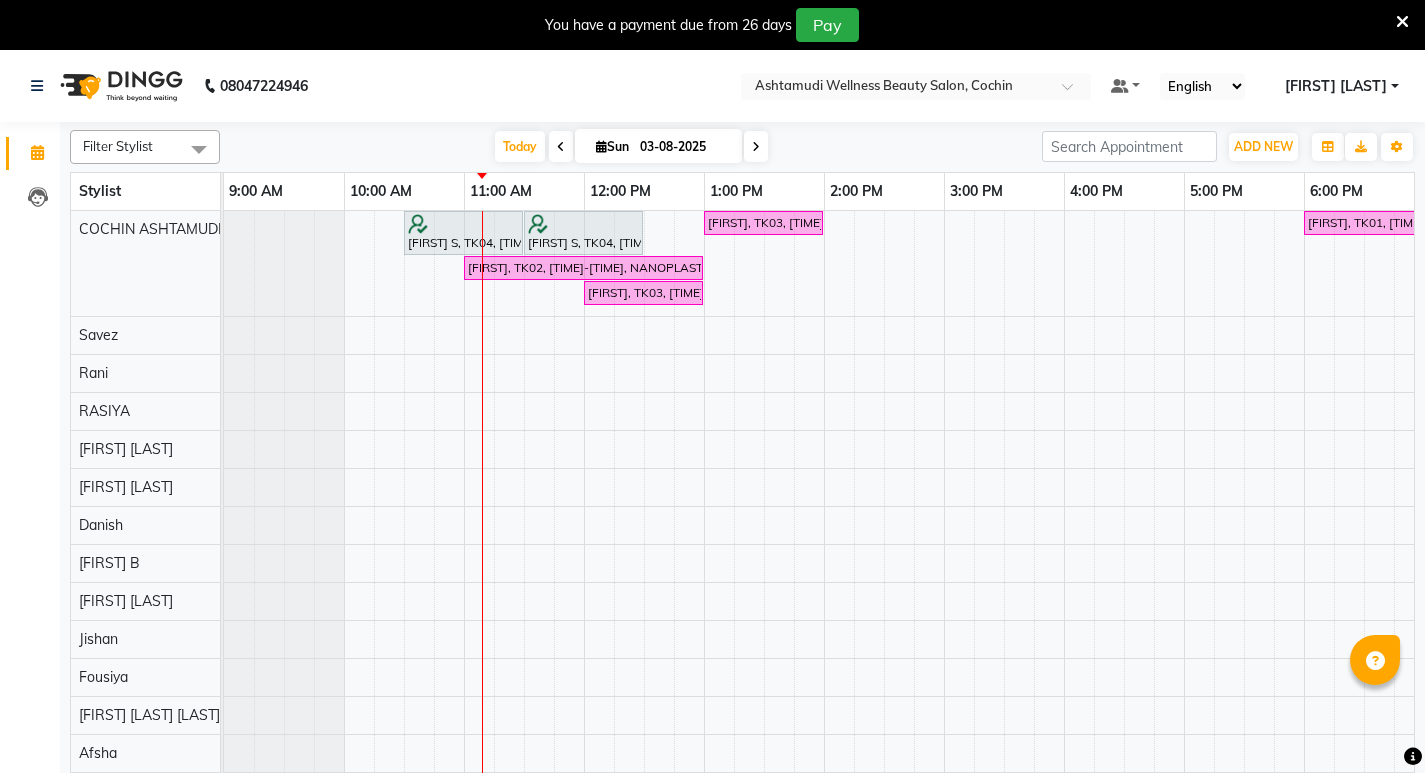 scroll, scrollTop: 0, scrollLeft: 0, axis: both 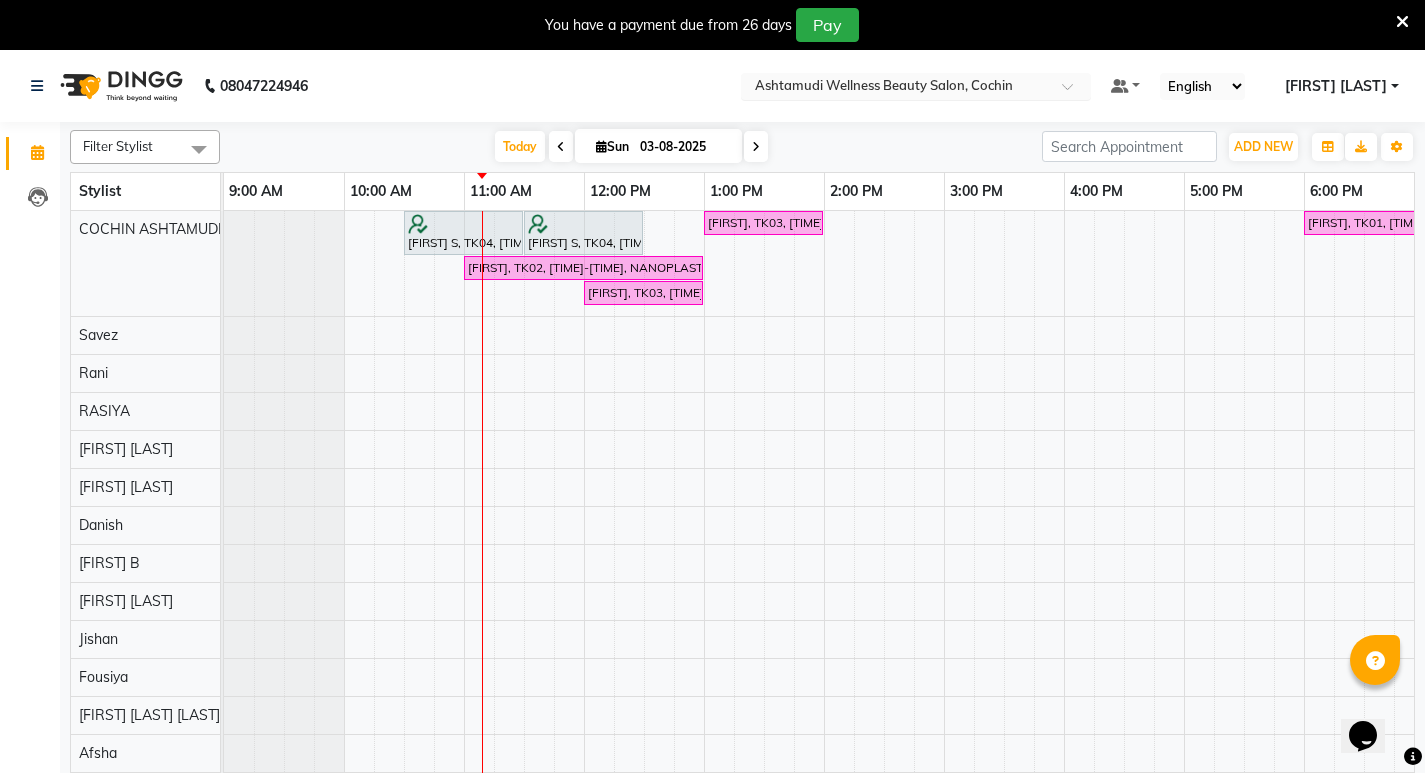 click at bounding box center (1074, 92) 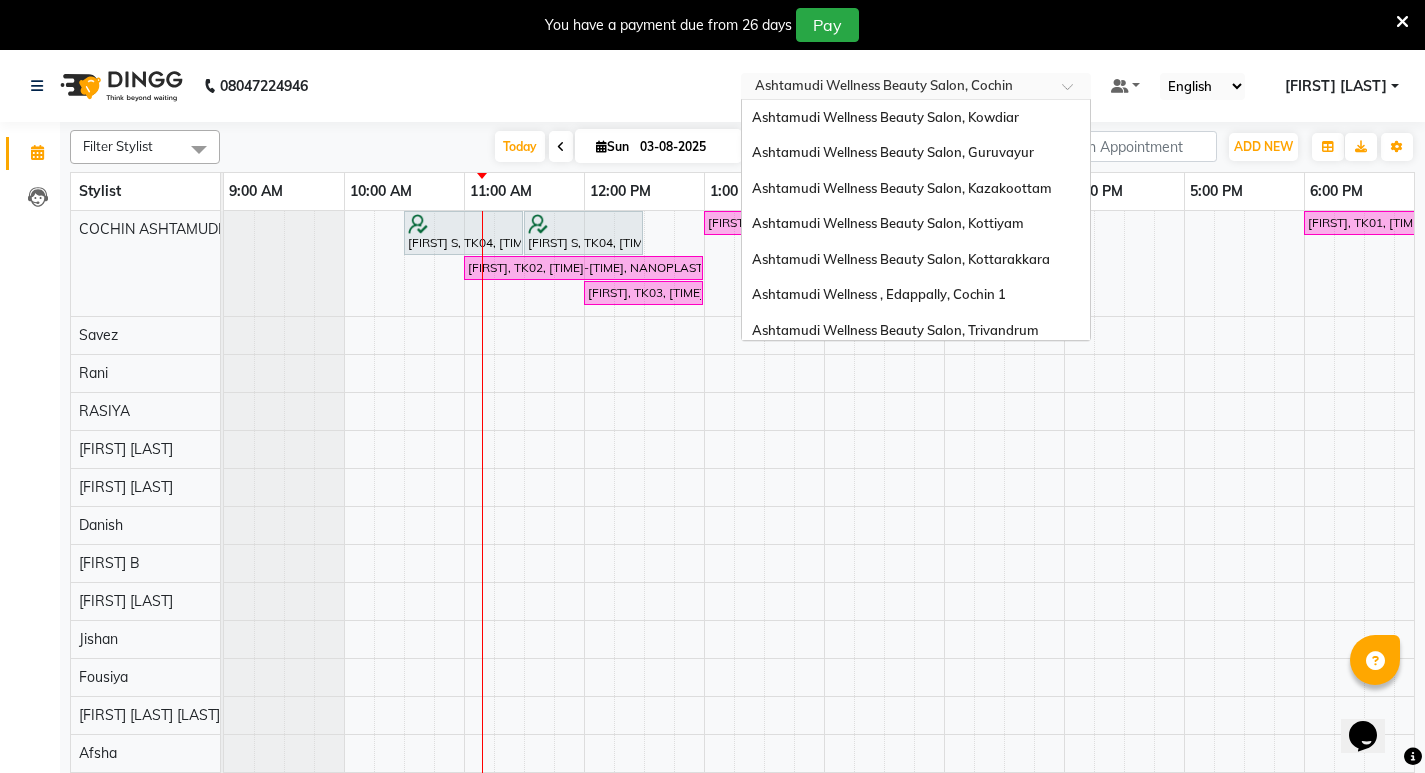 scroll, scrollTop: 312, scrollLeft: 0, axis: vertical 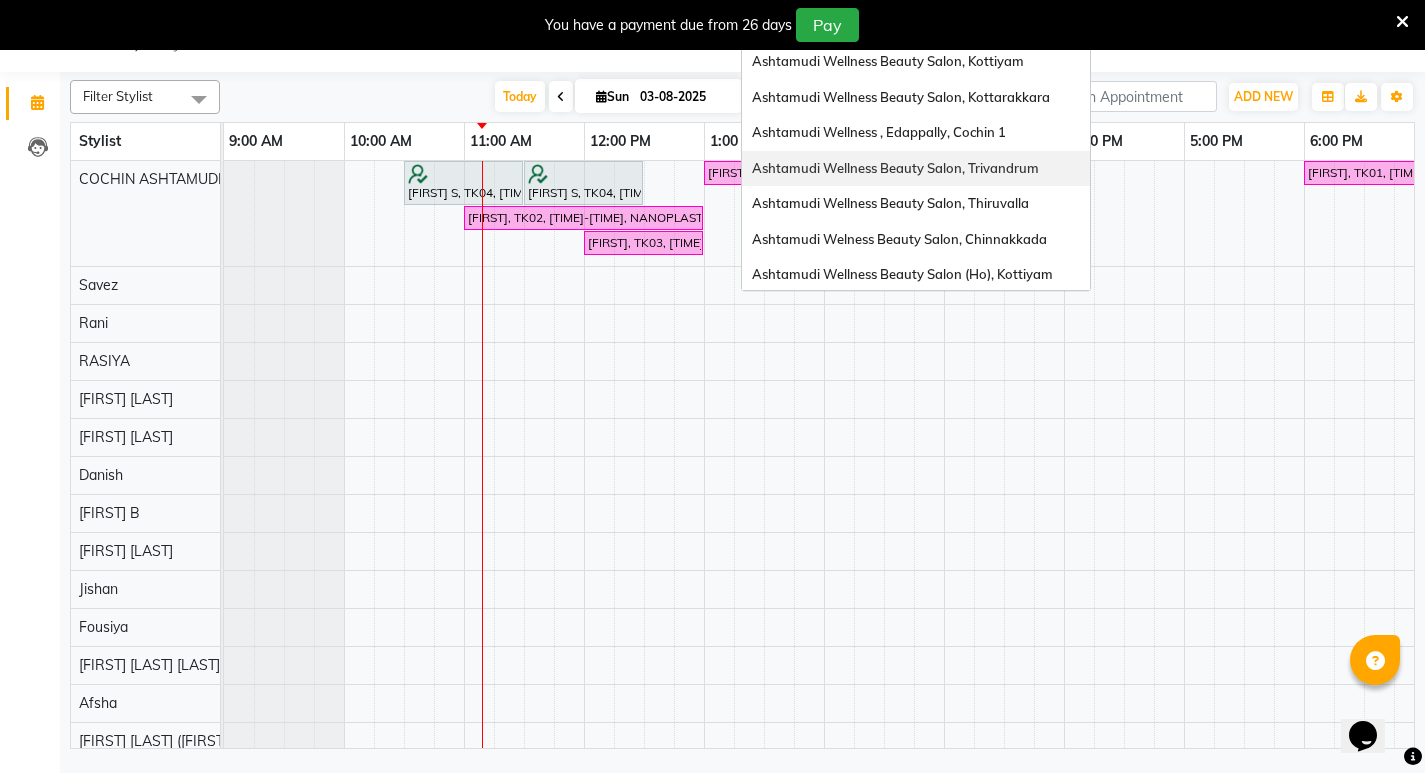 click on "Ashtamudi Wellness Beauty Salon, Trivandrum" at bounding box center (916, 169) 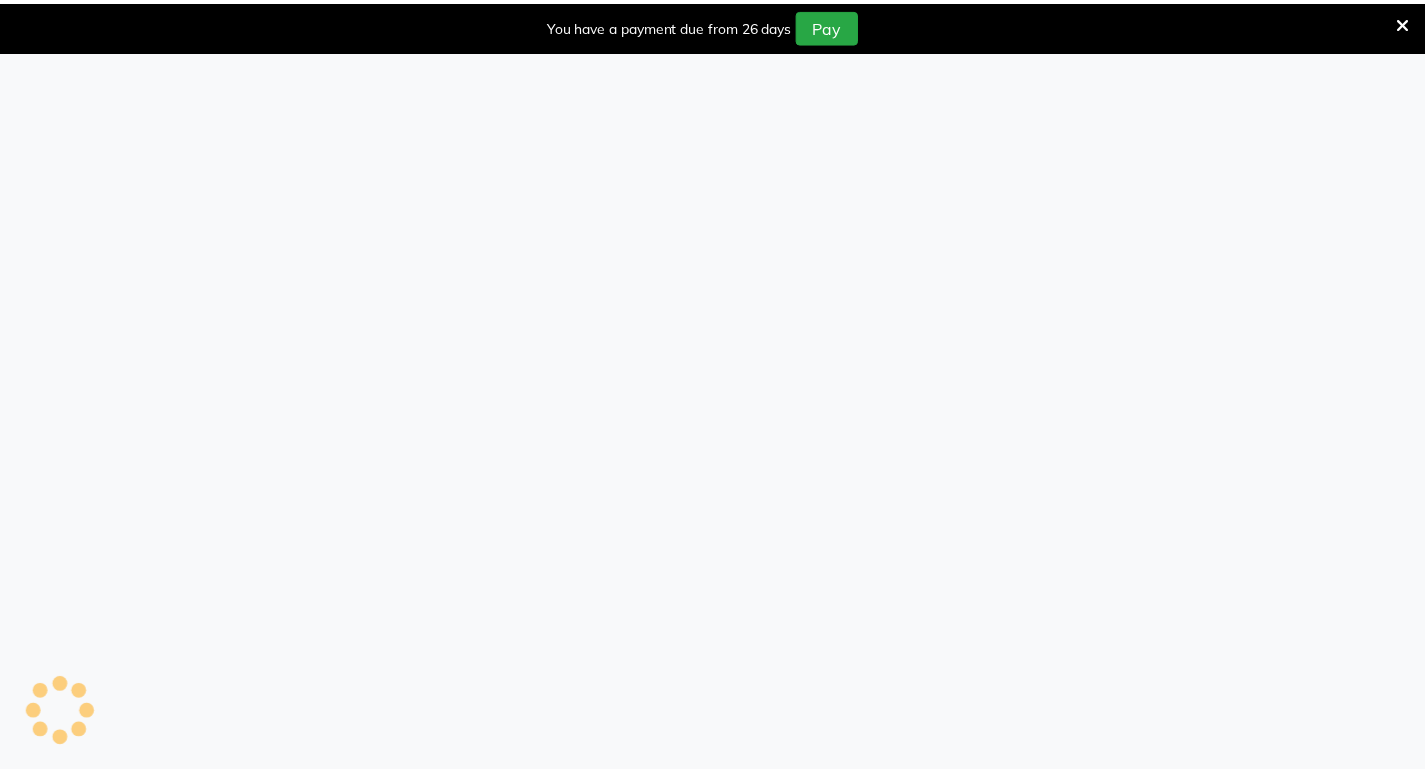 scroll, scrollTop: 0, scrollLeft: 0, axis: both 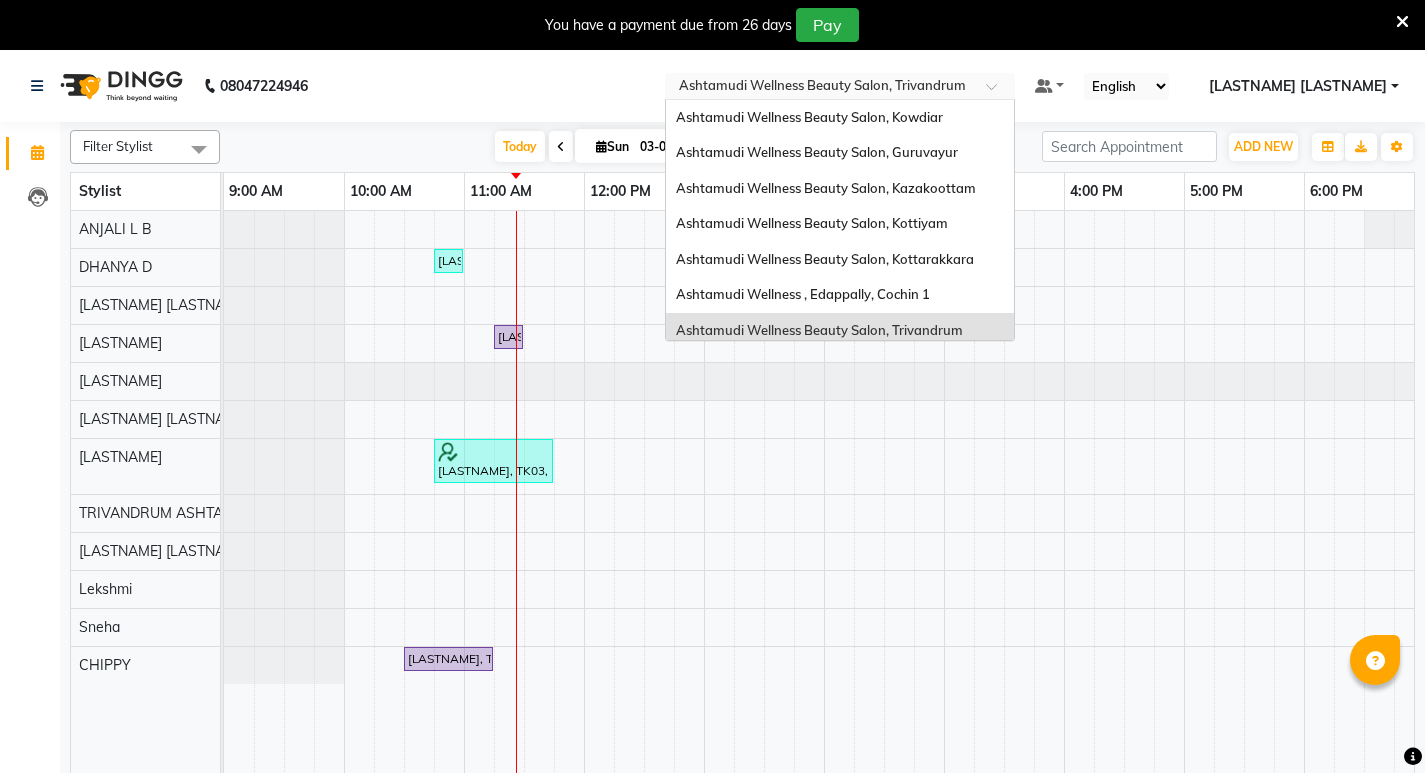 click at bounding box center [840, 88] 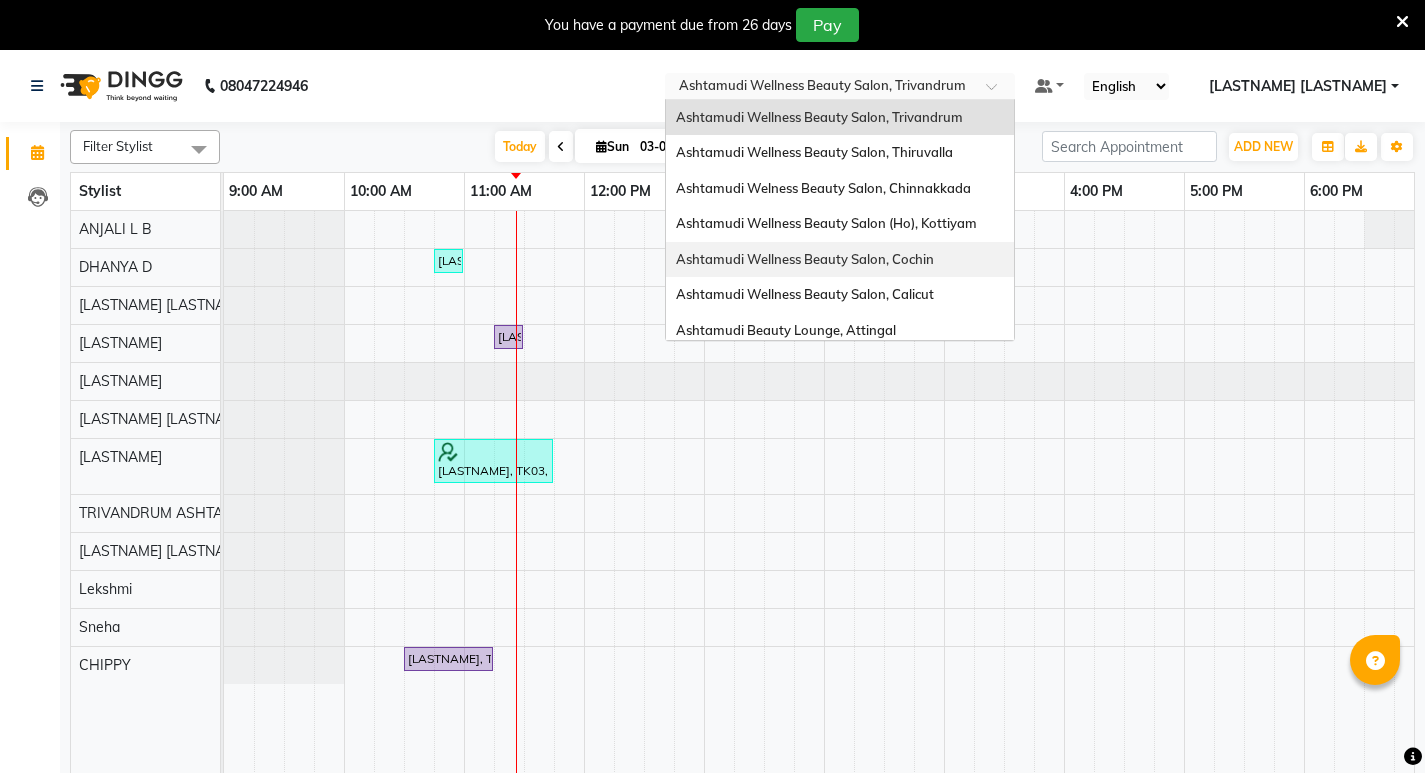 scroll, scrollTop: 312, scrollLeft: 0, axis: vertical 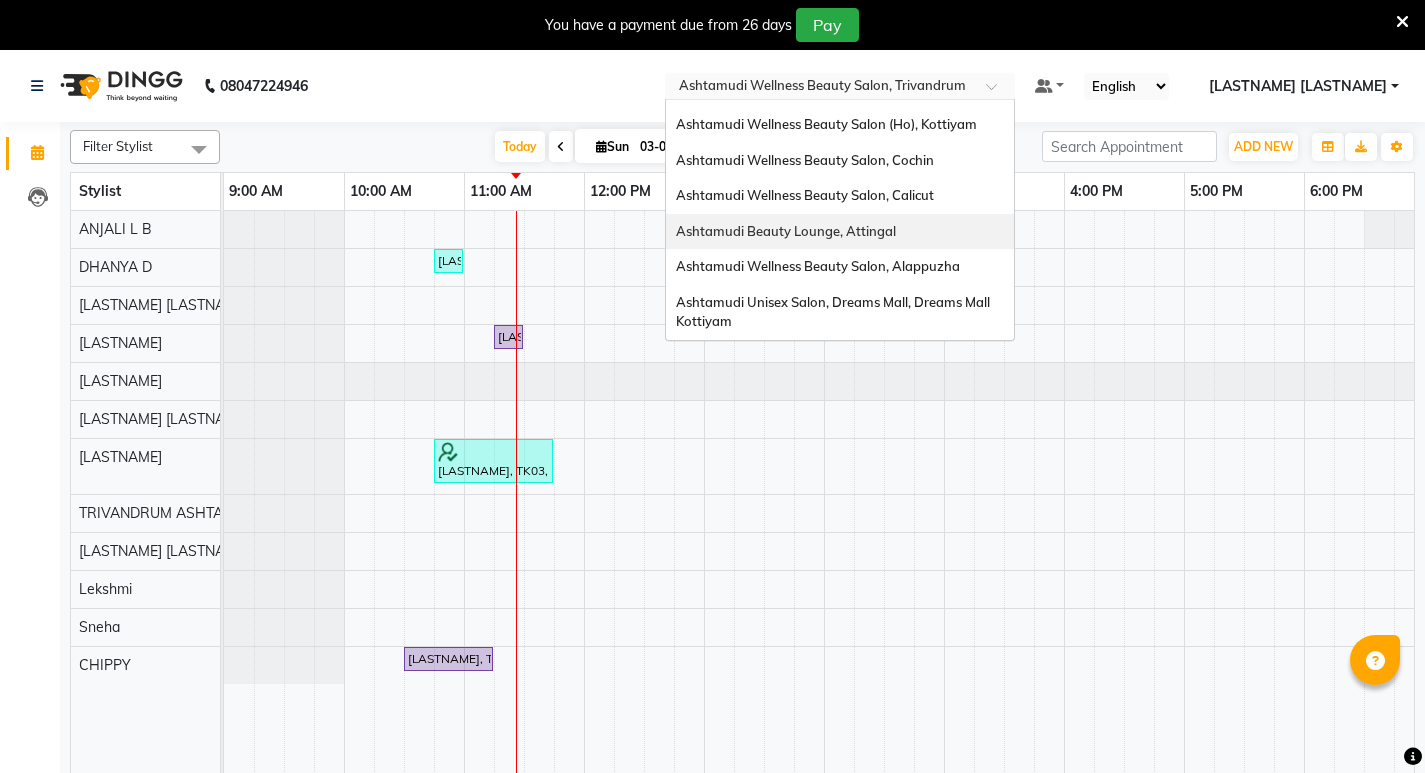 click on "Ashtamudi Beauty Lounge, Attingal" at bounding box center [786, 231] 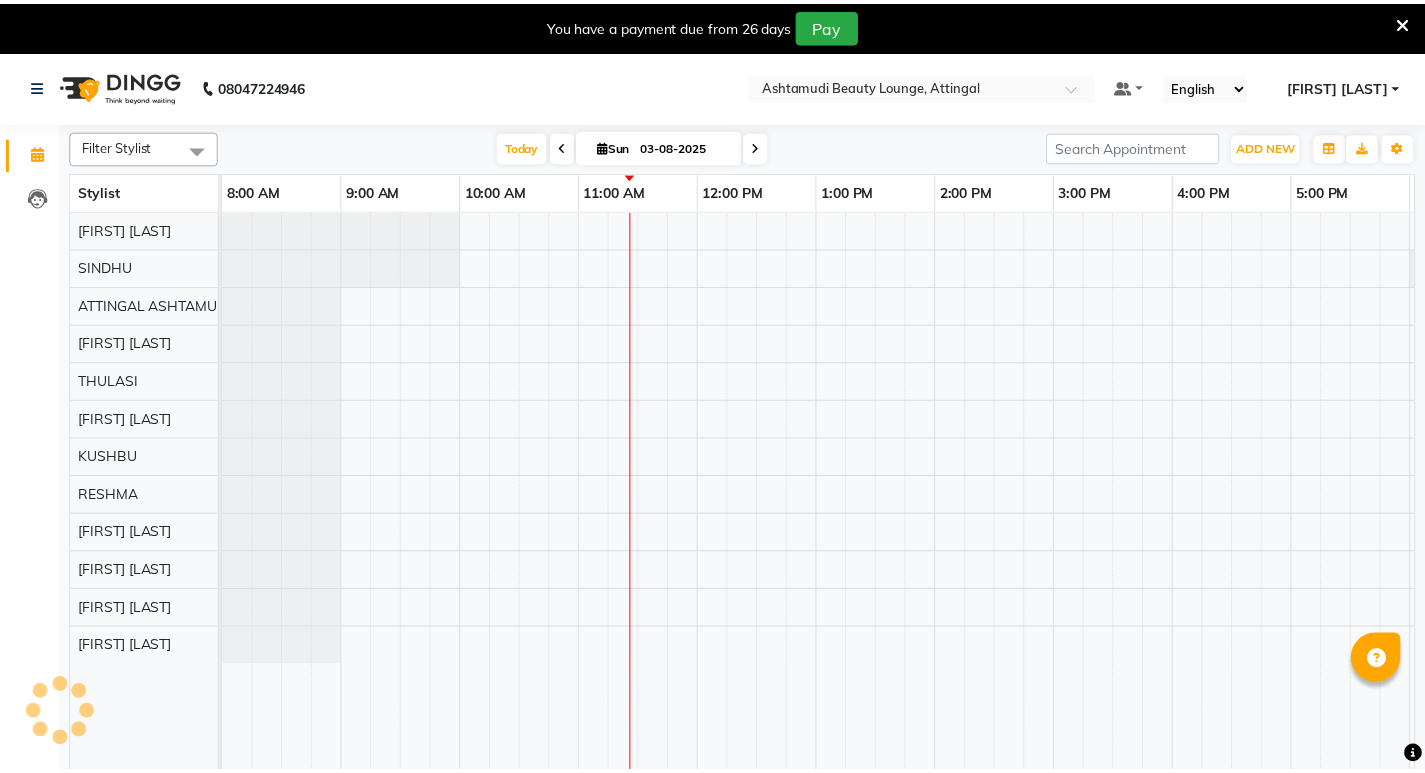 scroll, scrollTop: 0, scrollLeft: 0, axis: both 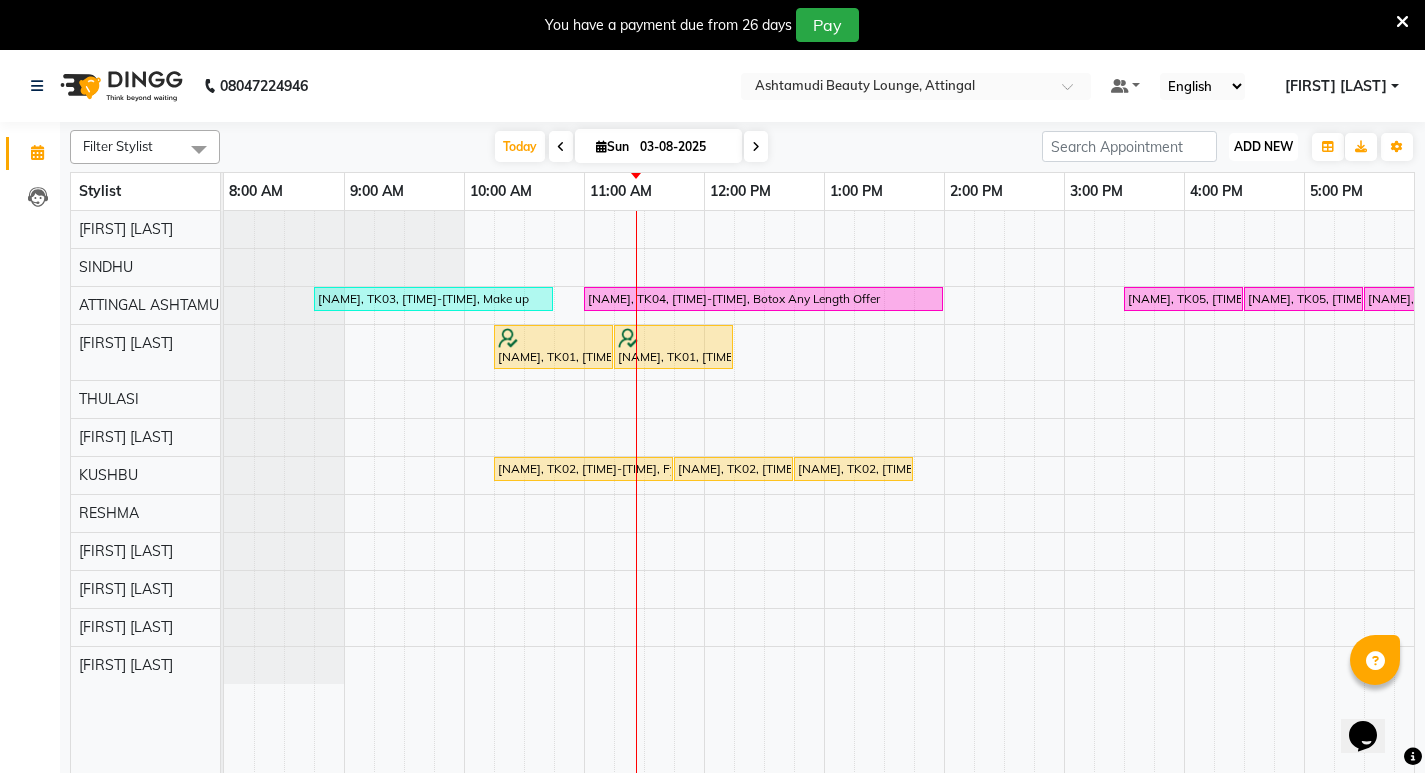 click on "ADD NEW" at bounding box center [1263, 146] 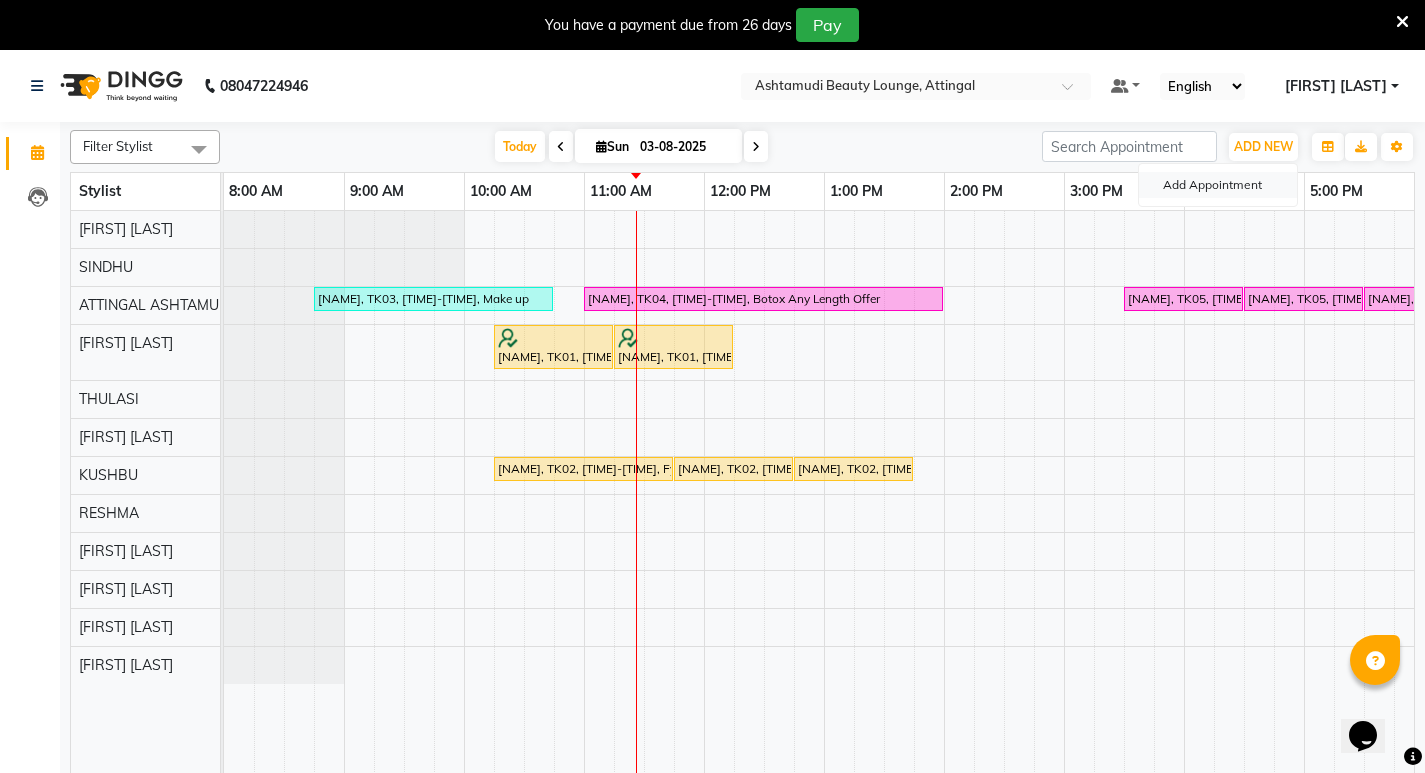click on "Add Appointment" at bounding box center (1218, 185) 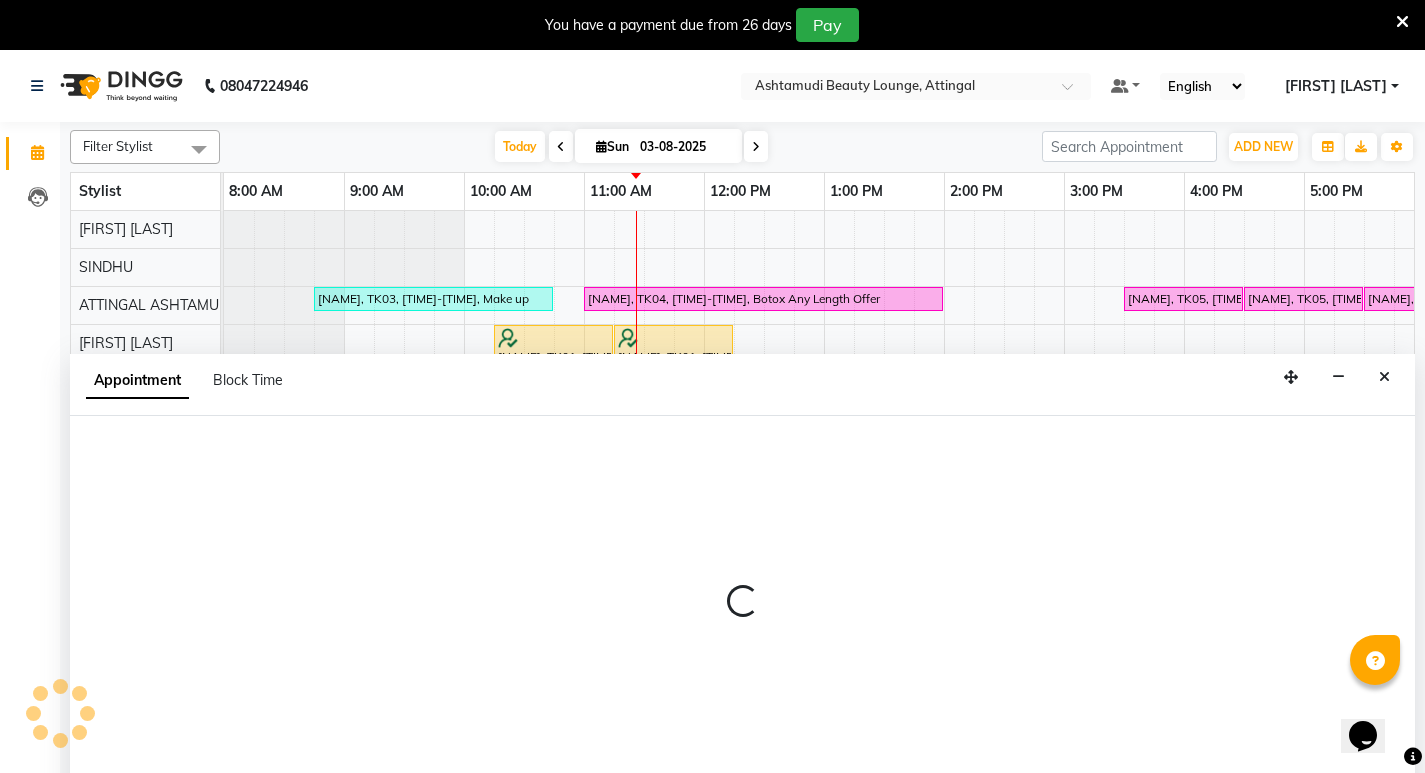 select on "540" 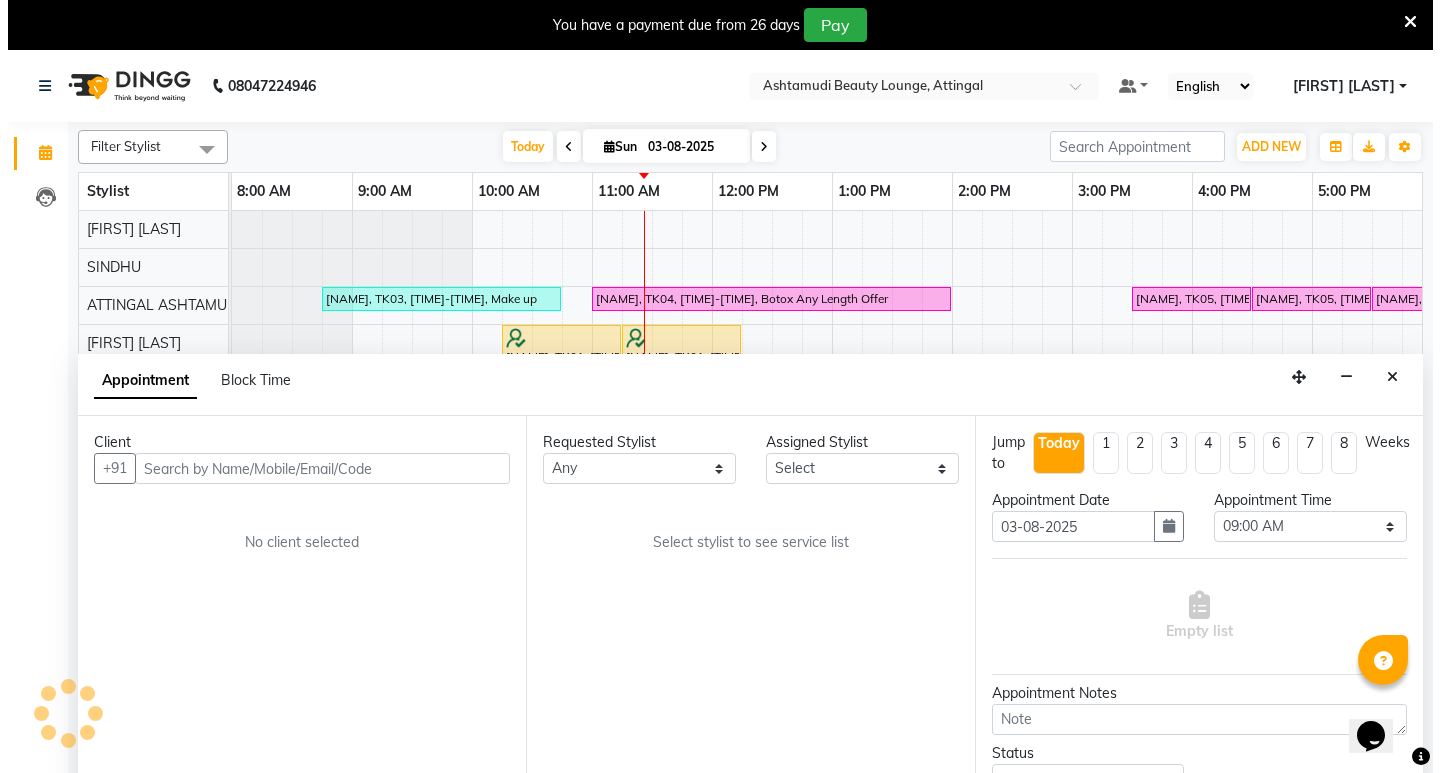 scroll, scrollTop: 50, scrollLeft: 0, axis: vertical 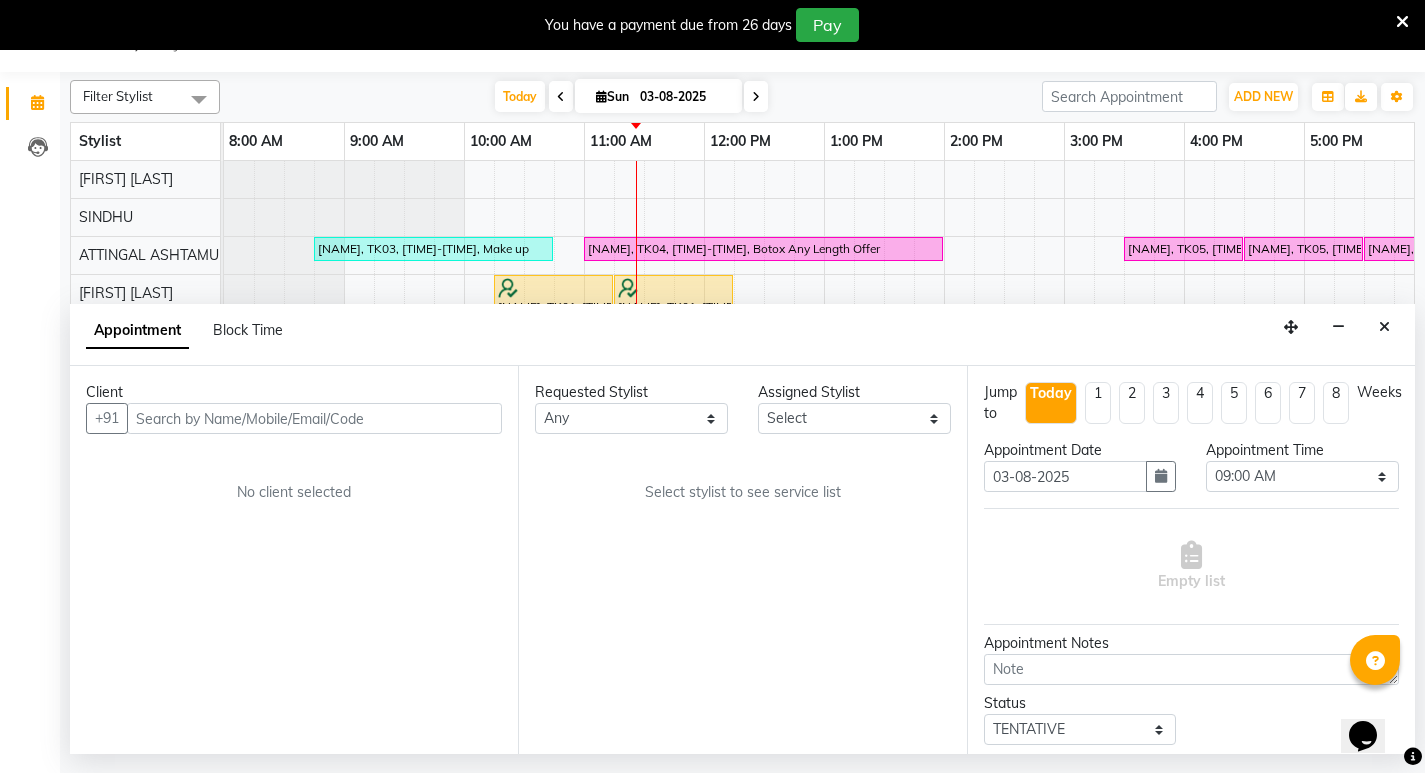 click at bounding box center [314, 418] 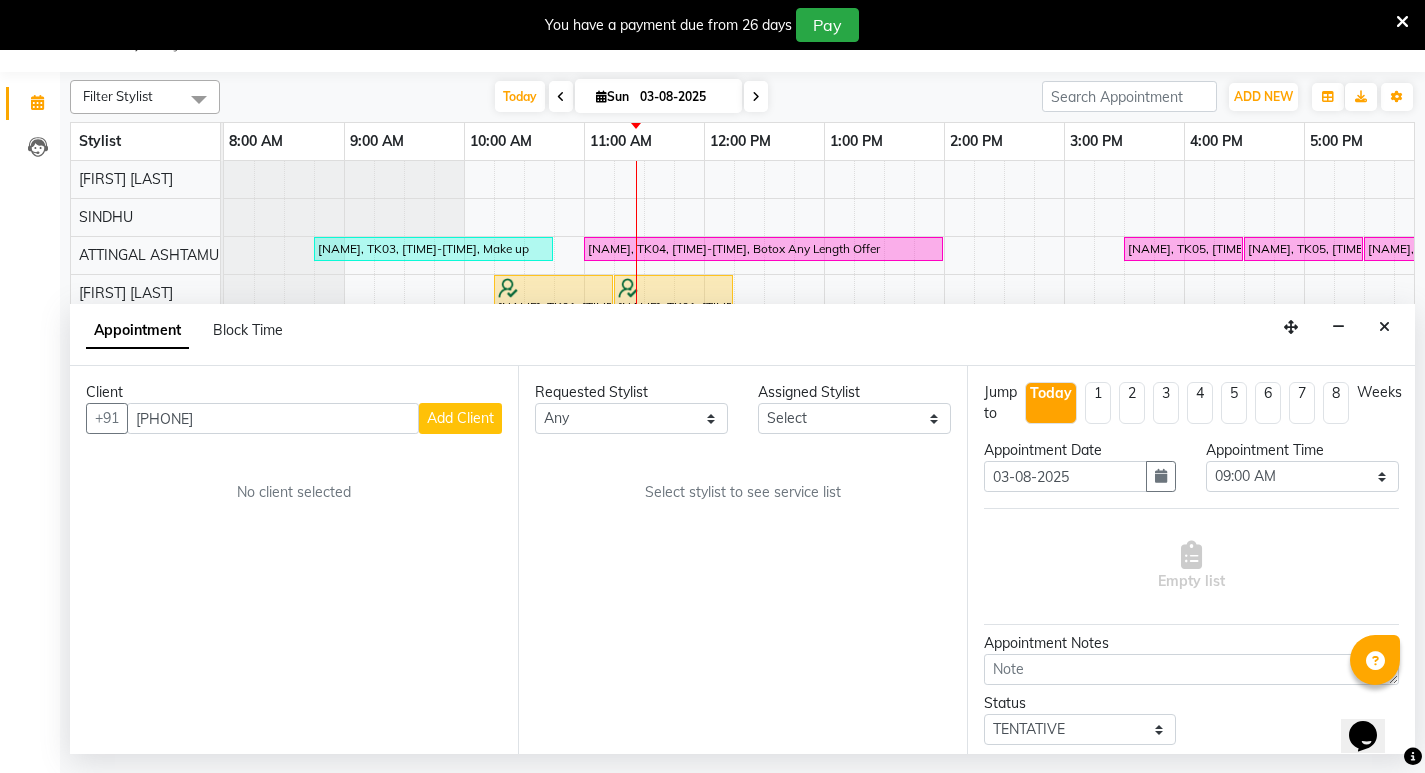 click on "919846464687" at bounding box center (273, 418) 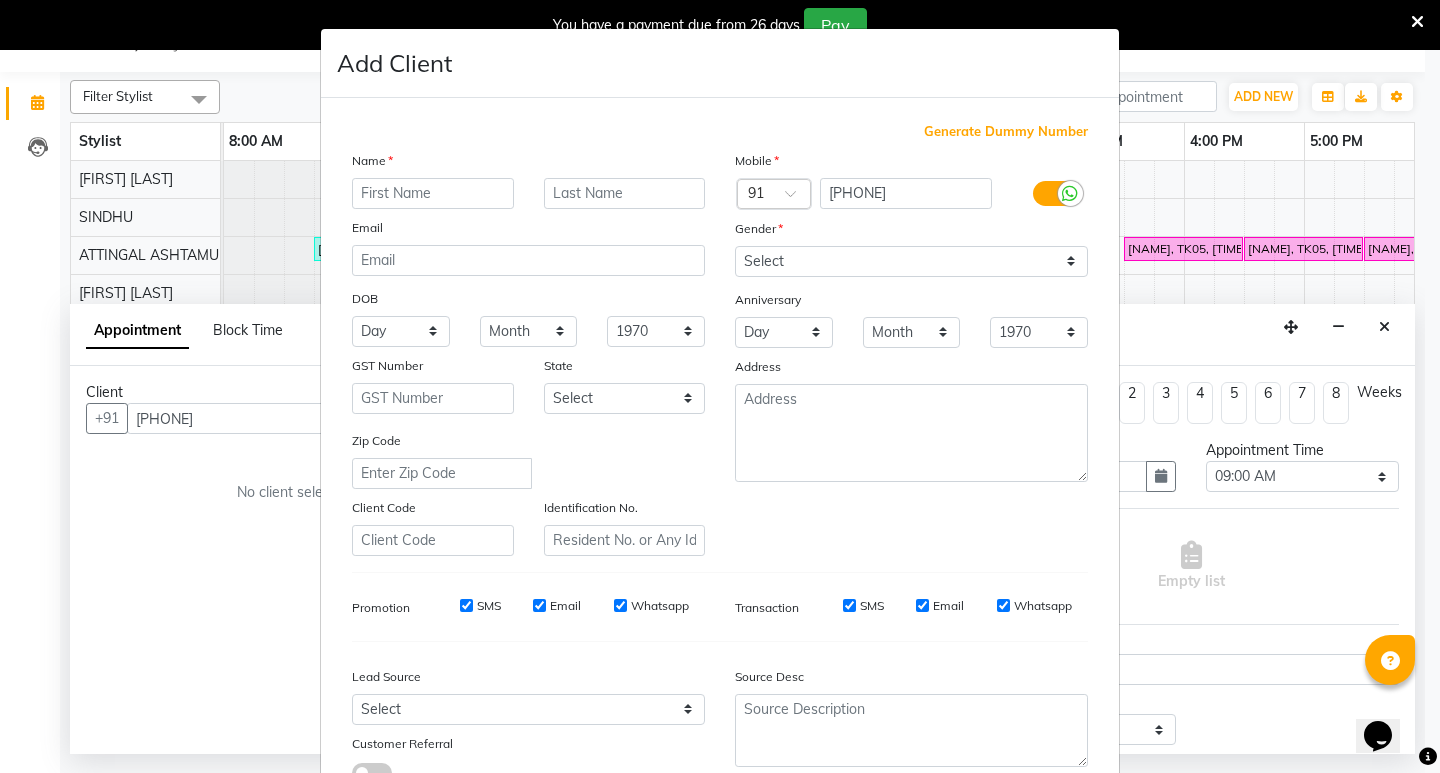 click at bounding box center [433, 193] 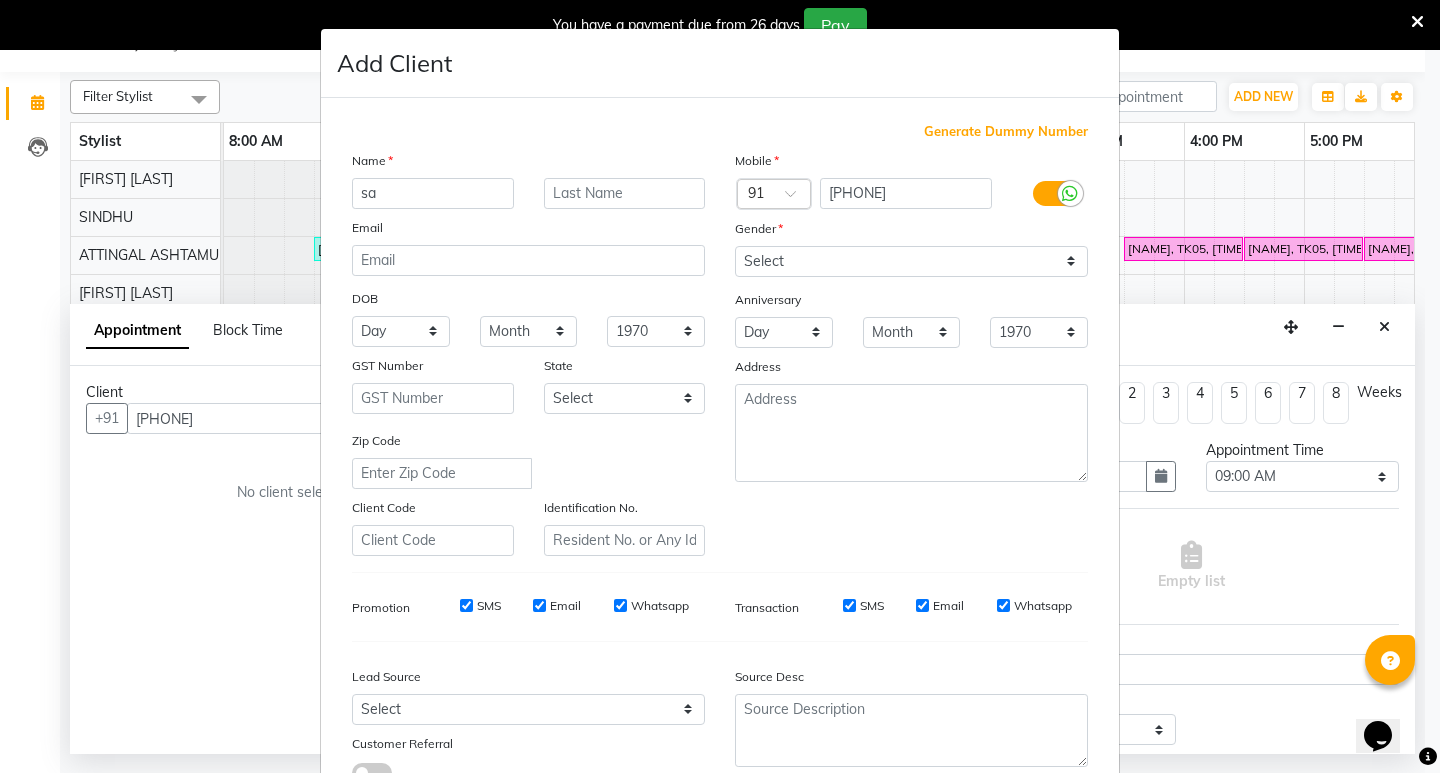 type on "s" 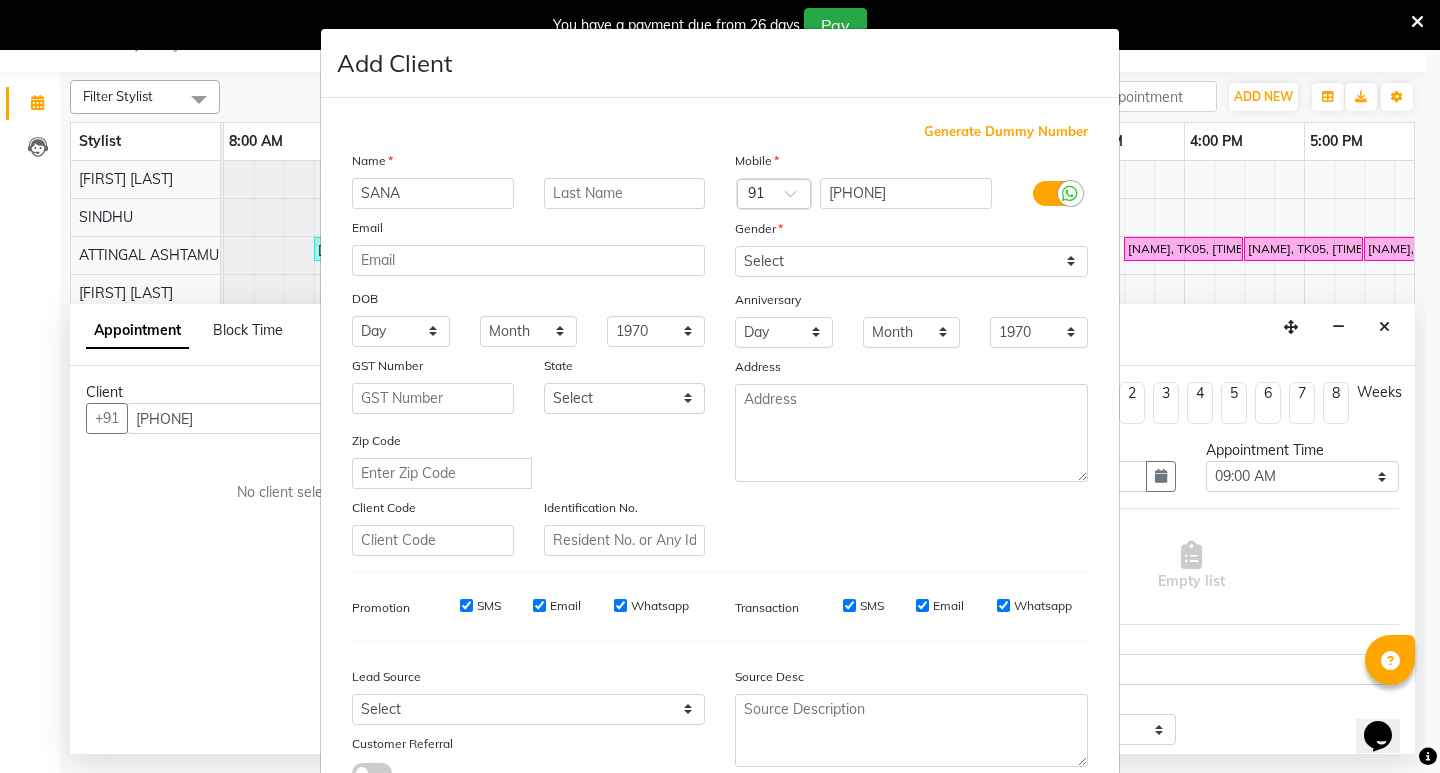 type on "SANA" 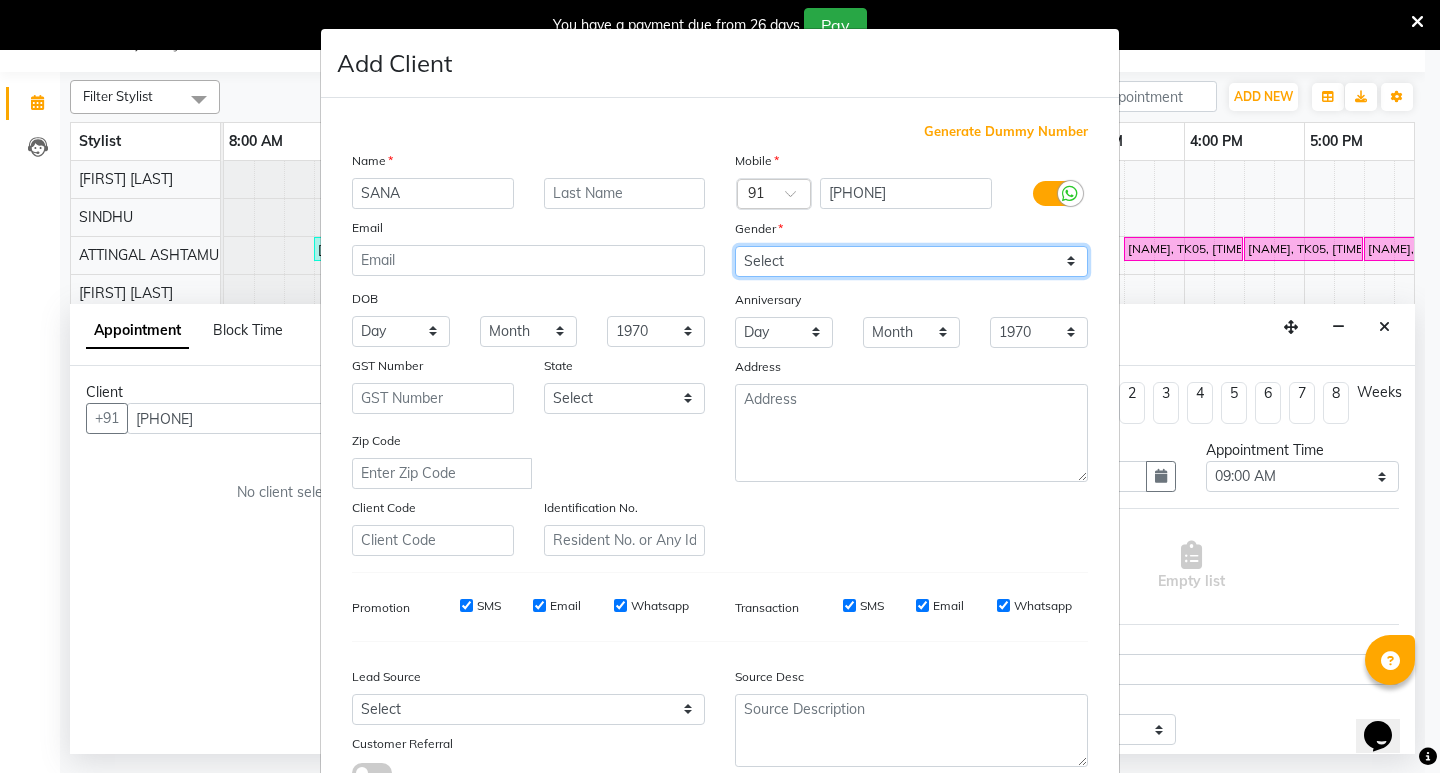 click on "Select Male Female Other Prefer Not To Say" at bounding box center (911, 261) 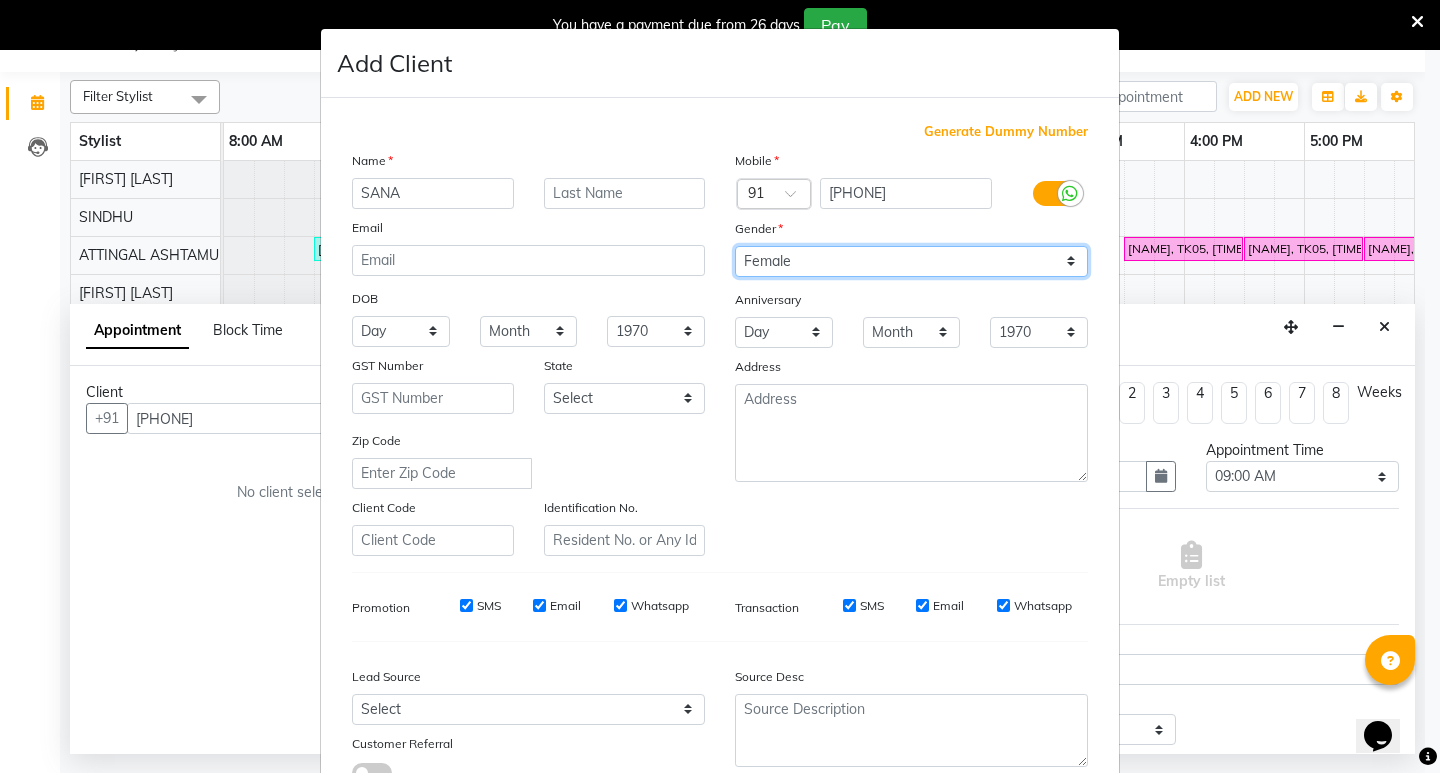 click on "Select Male Female Other Prefer Not To Say" at bounding box center [911, 261] 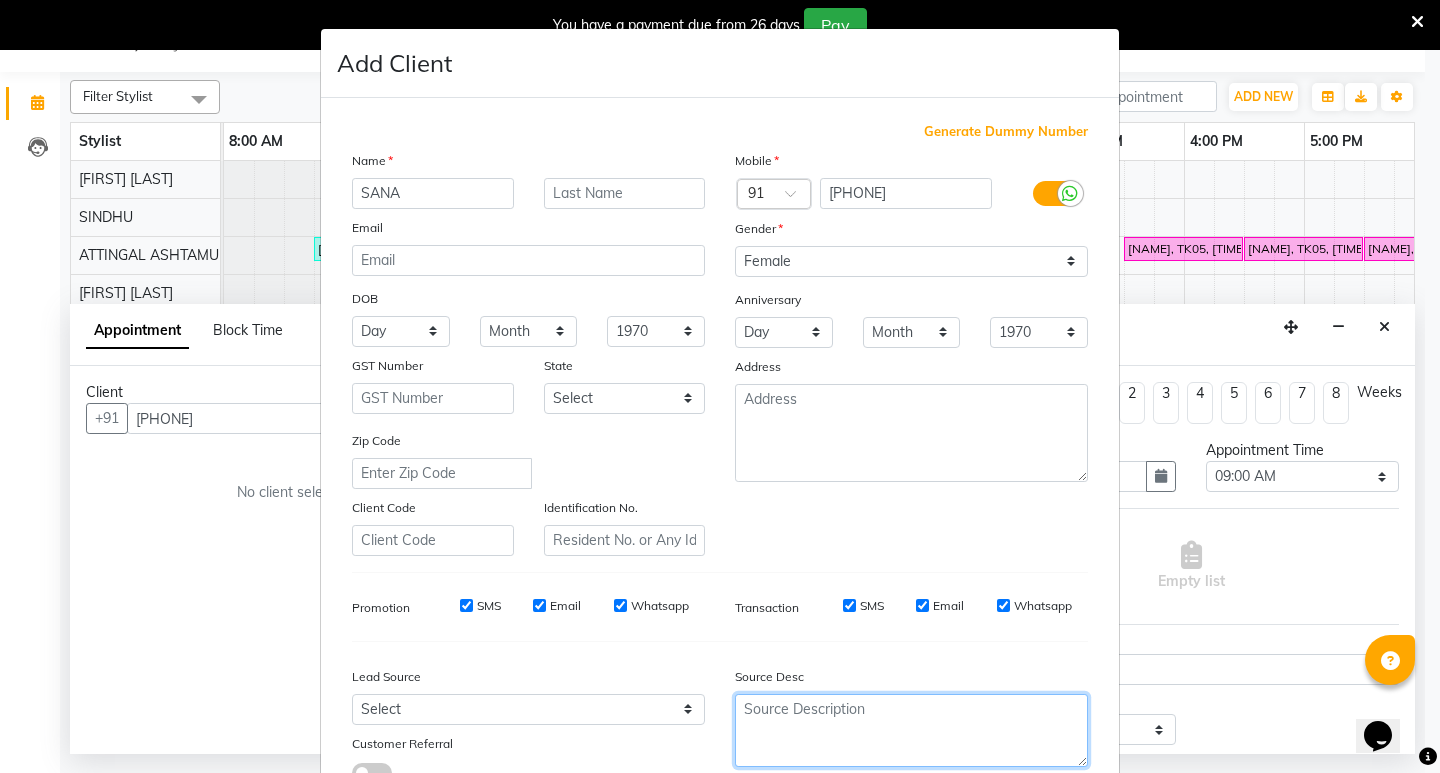 click at bounding box center [911, 730] 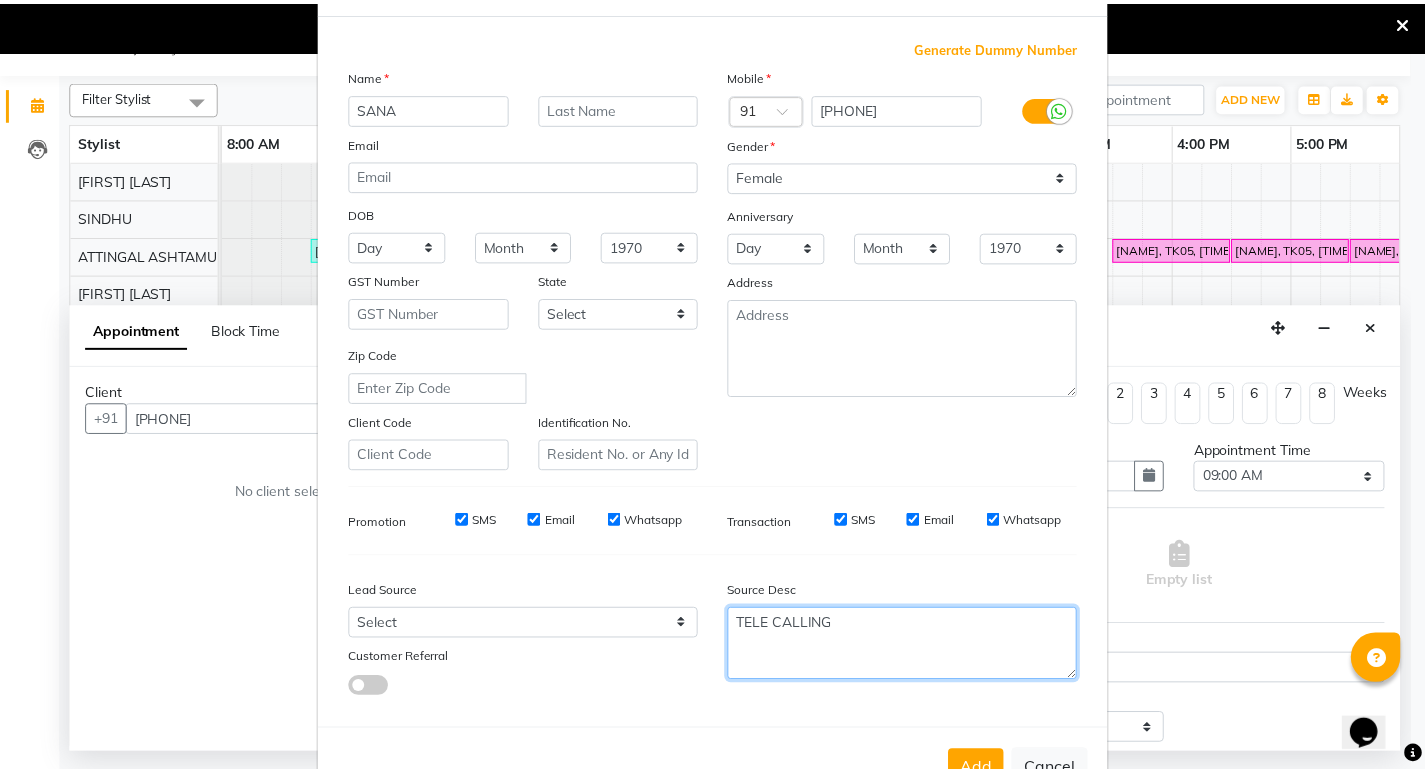 scroll, scrollTop: 150, scrollLeft: 0, axis: vertical 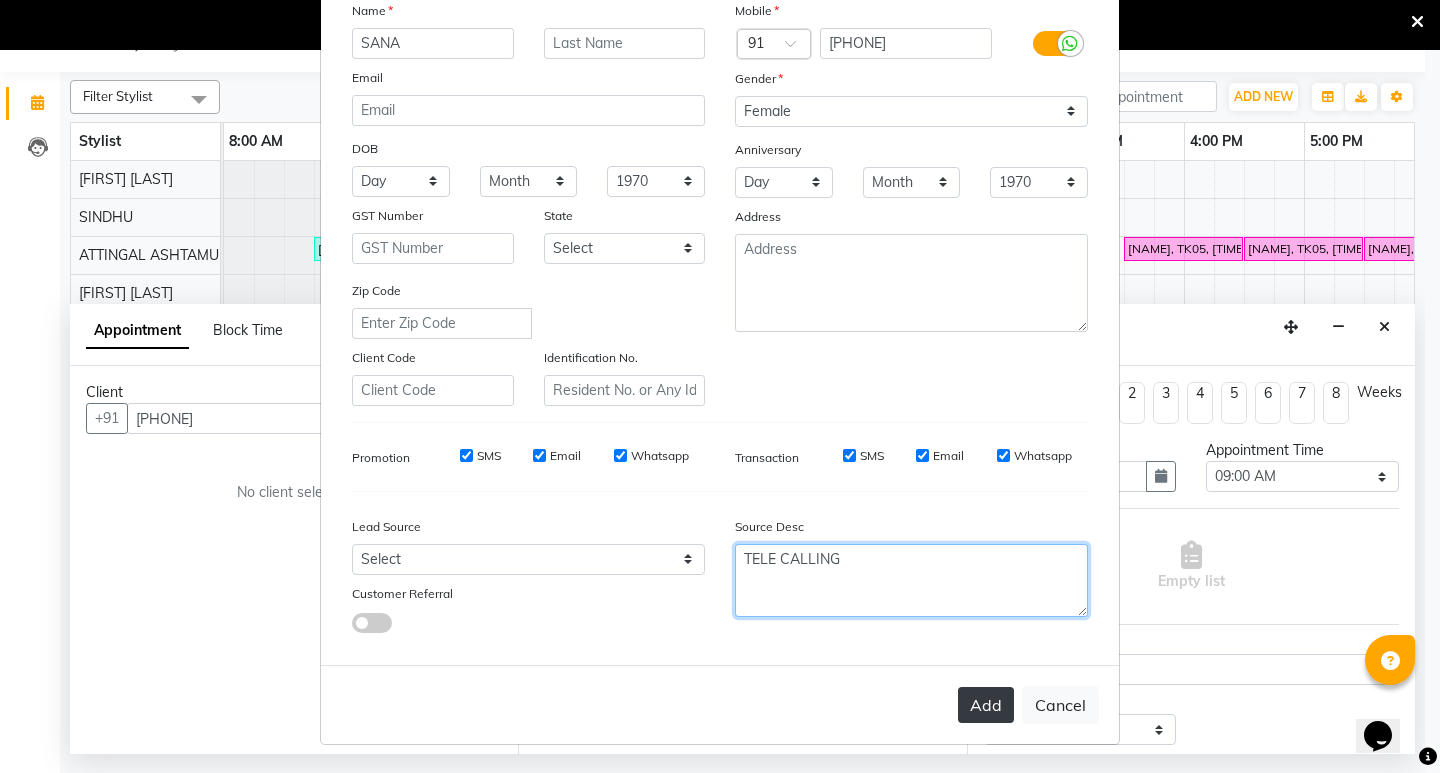type on "TELE CALLING" 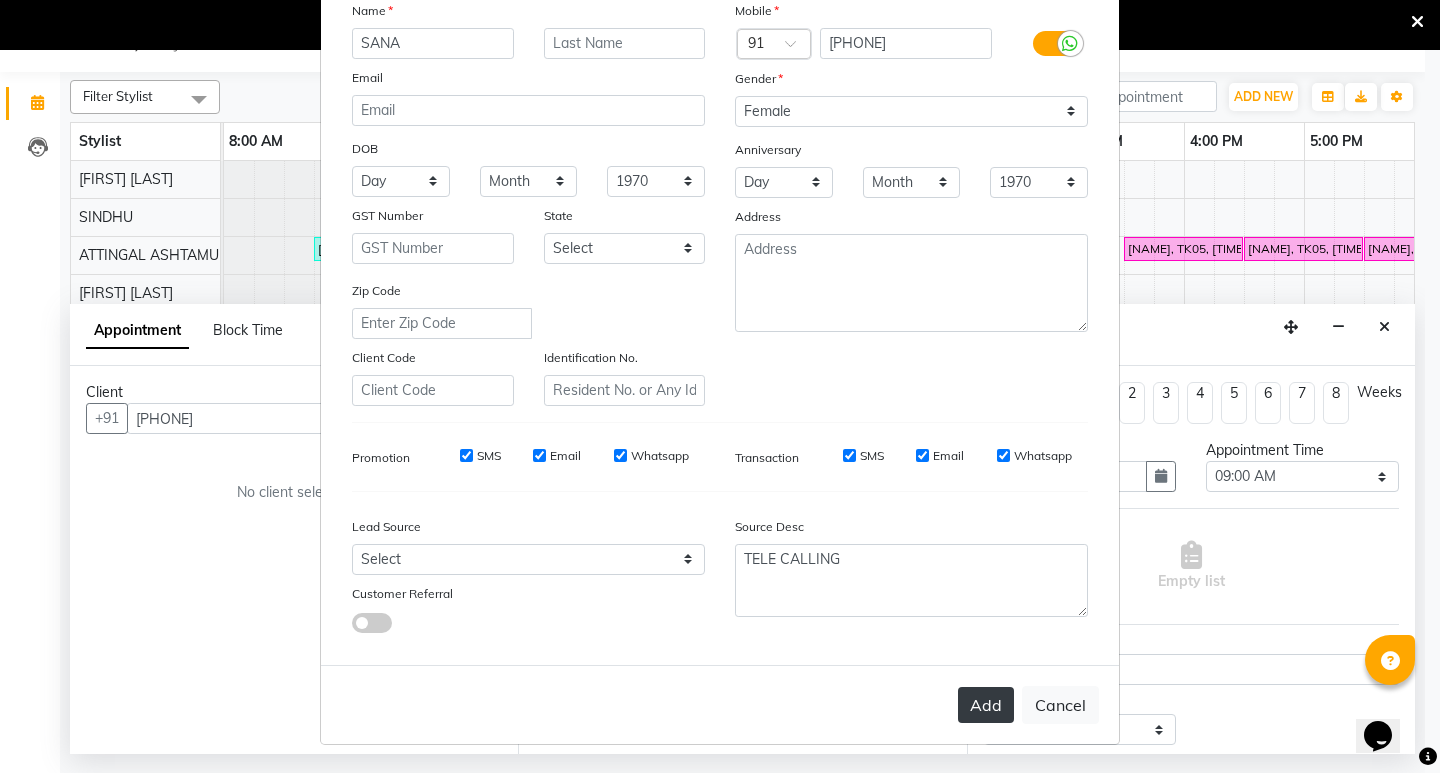 click on "Add" at bounding box center [986, 705] 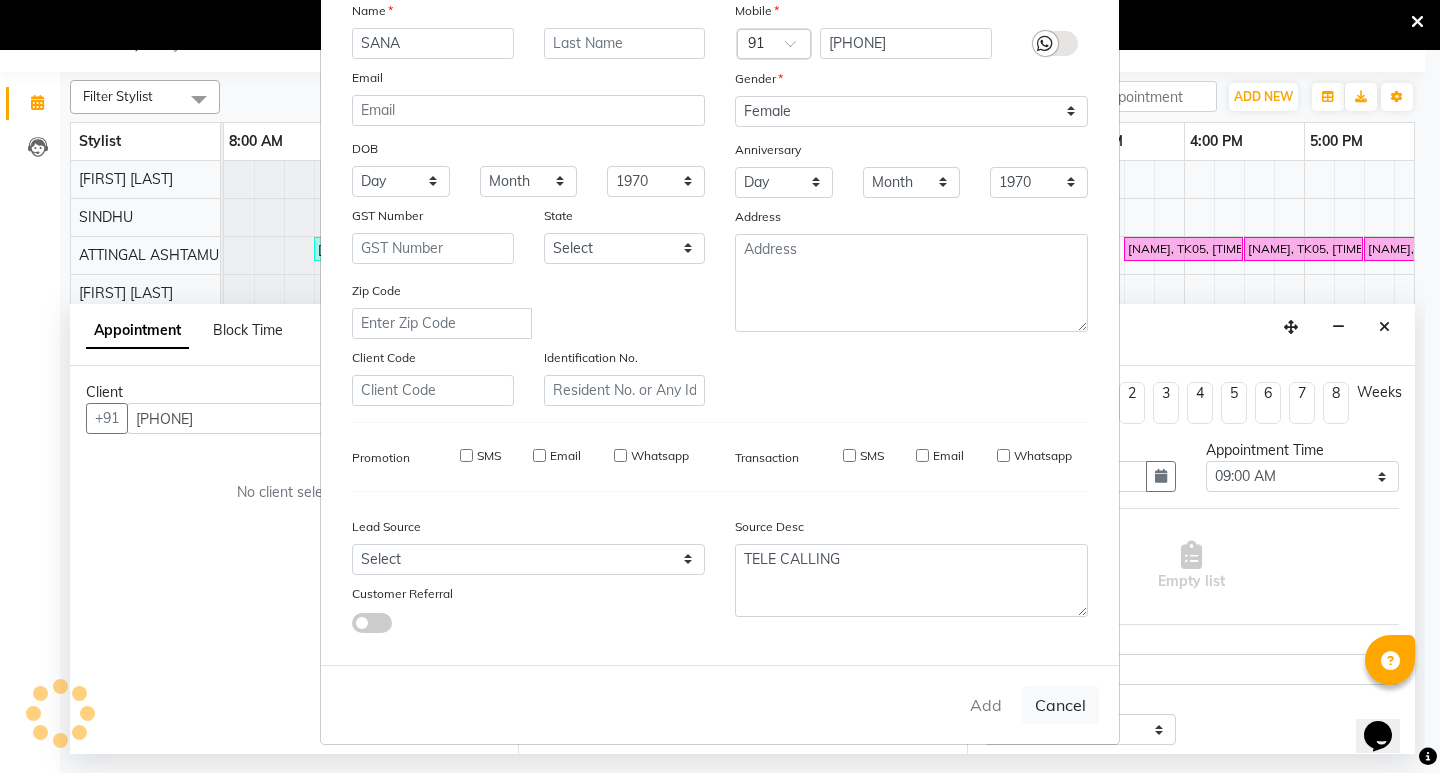 type on "98******87" 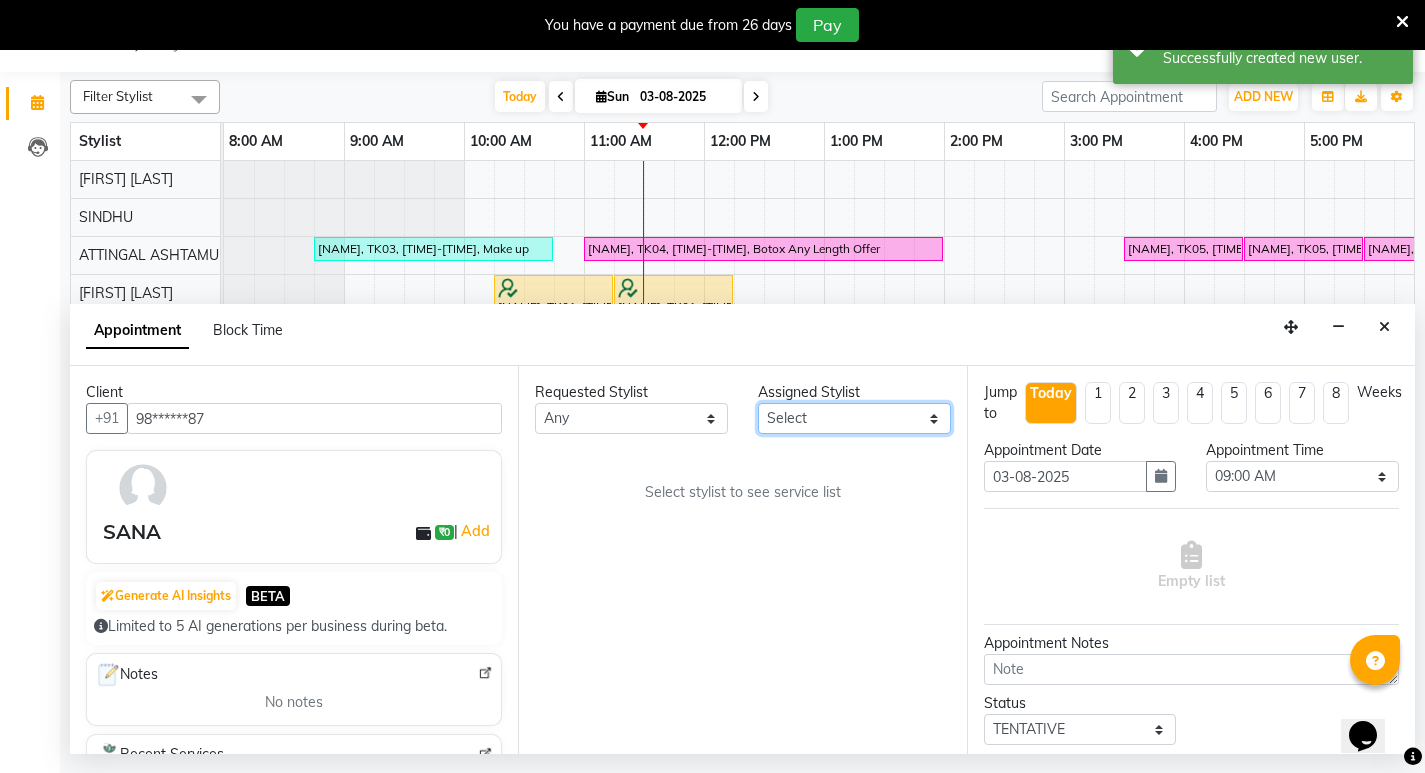 click on "Select ABHIRAMI THAMPI ARYA A  ARYA G ATTINGAL ASHTAMUDI KUSHBU Leena Jose Martina Dani PURNIMA THAPPA Radhika Santhosh RESHMA SINDHU THULASI" at bounding box center [854, 418] 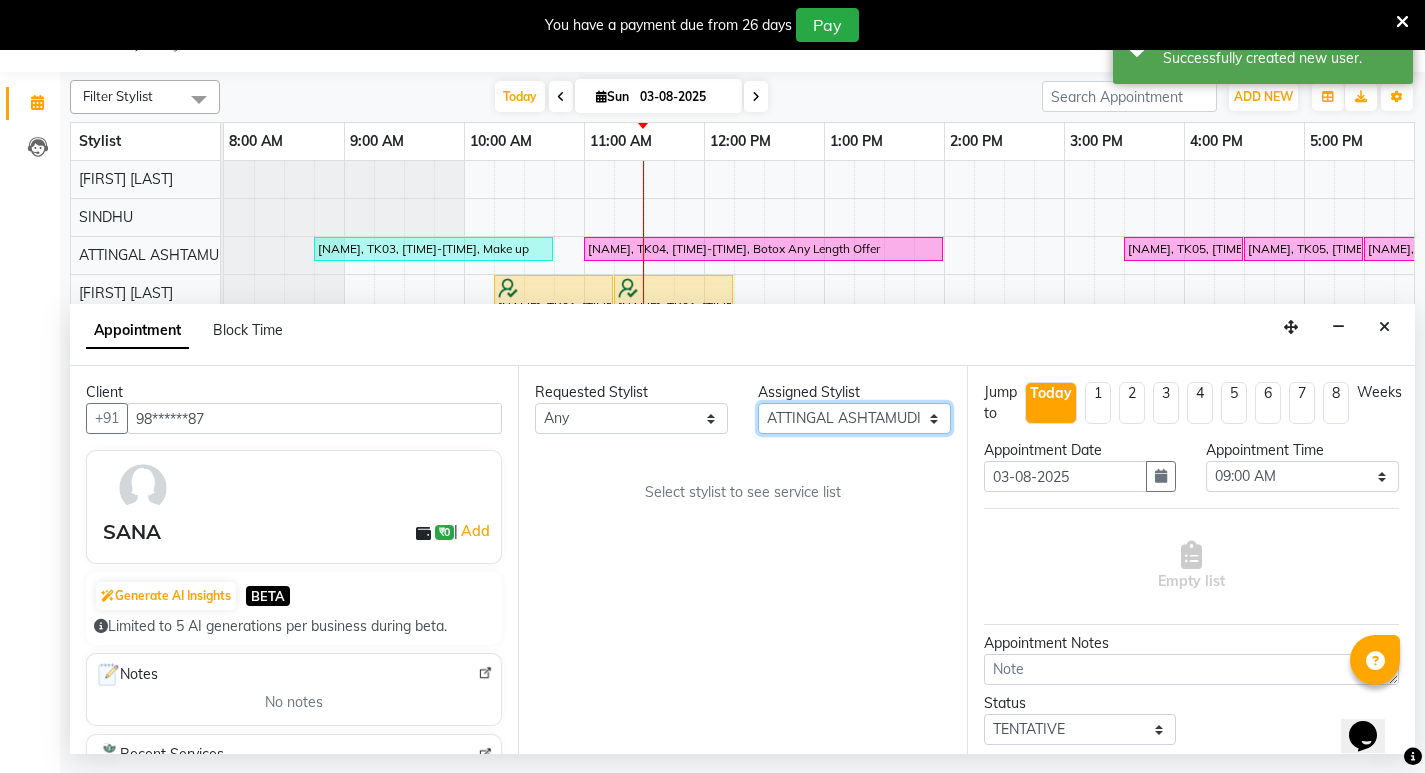 click on "Select ABHIRAMI THAMPI ARYA A  ARYA G ATTINGAL ASHTAMUDI KUSHBU Leena Jose Martina Dani PURNIMA THAPPA Radhika Santhosh RESHMA SINDHU THULASI" at bounding box center (854, 418) 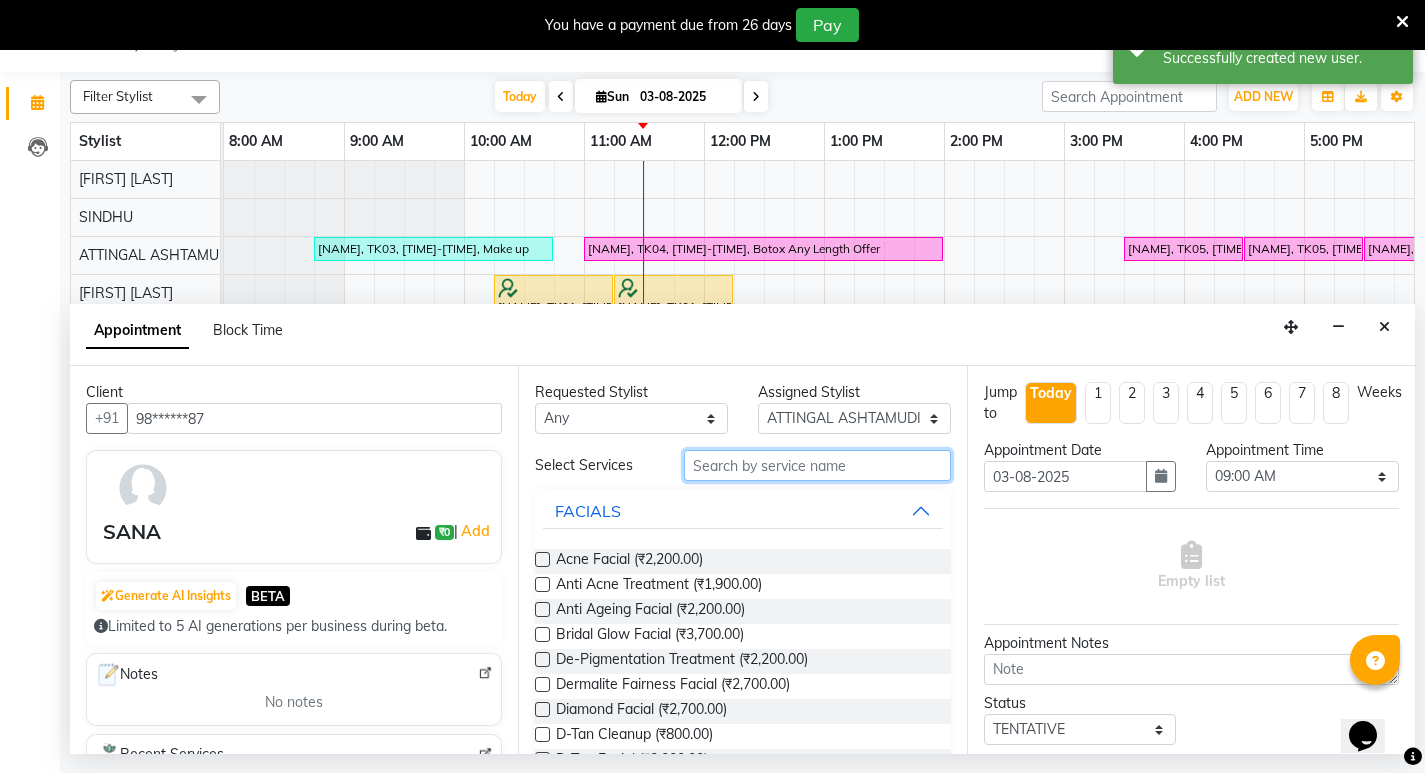 click at bounding box center [817, 465] 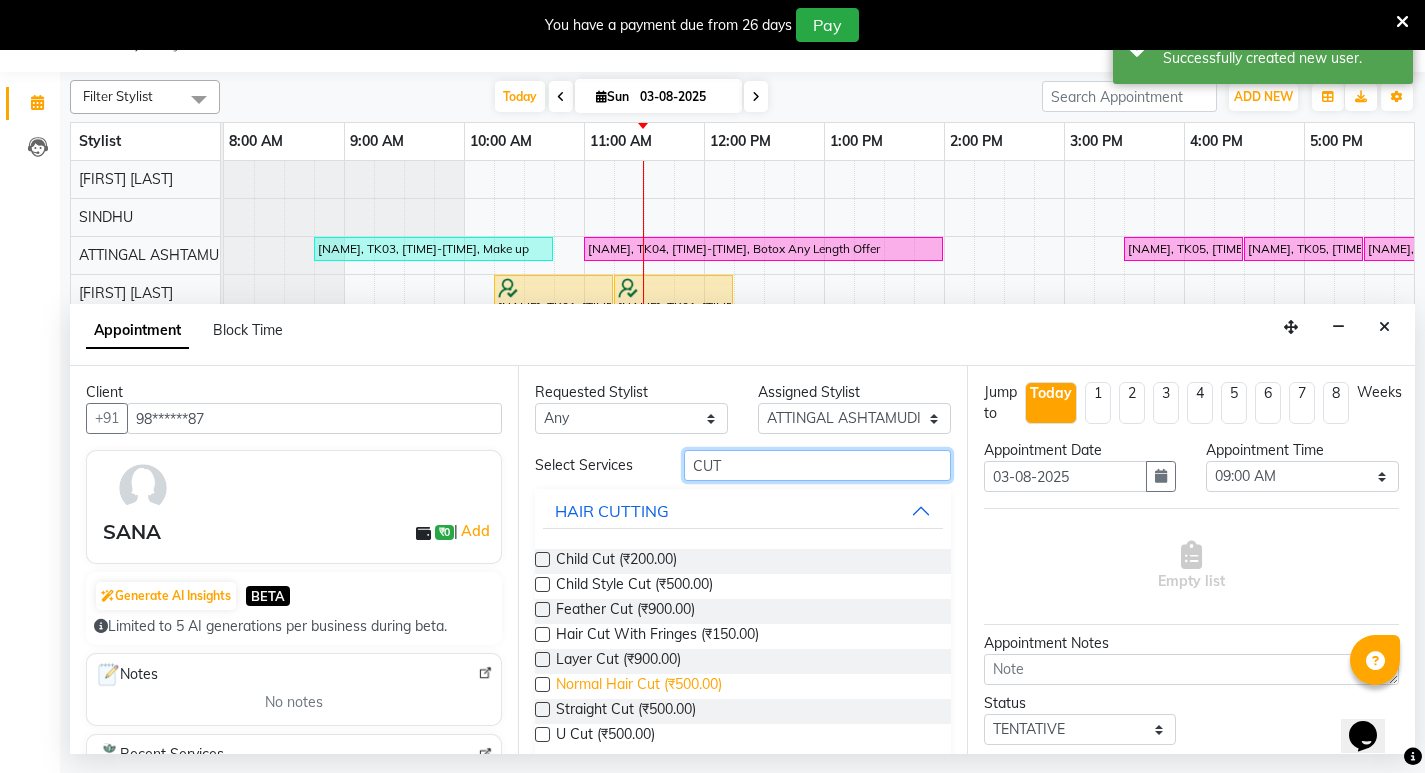 type on "CUT" 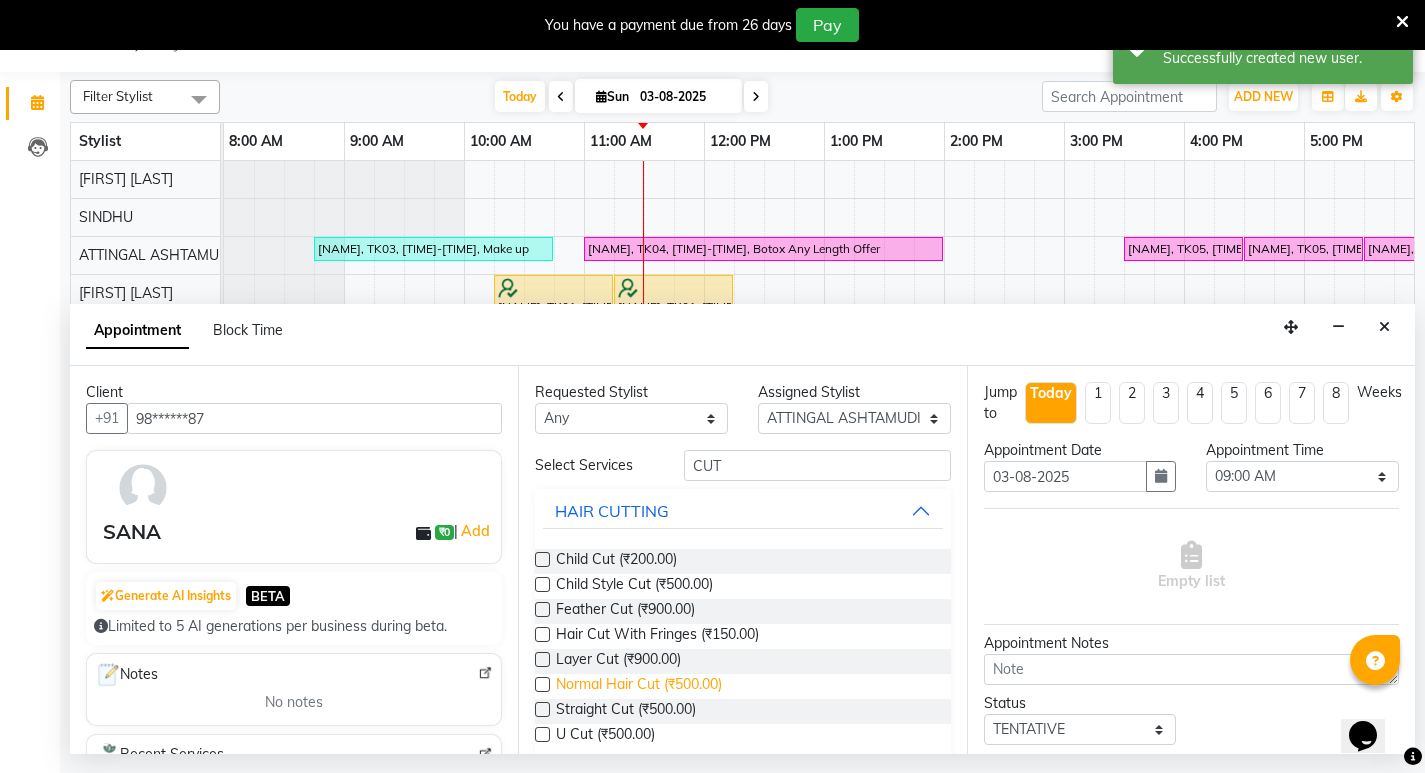 click on "Normal Hair Cut (₹500.00)" at bounding box center (639, 686) 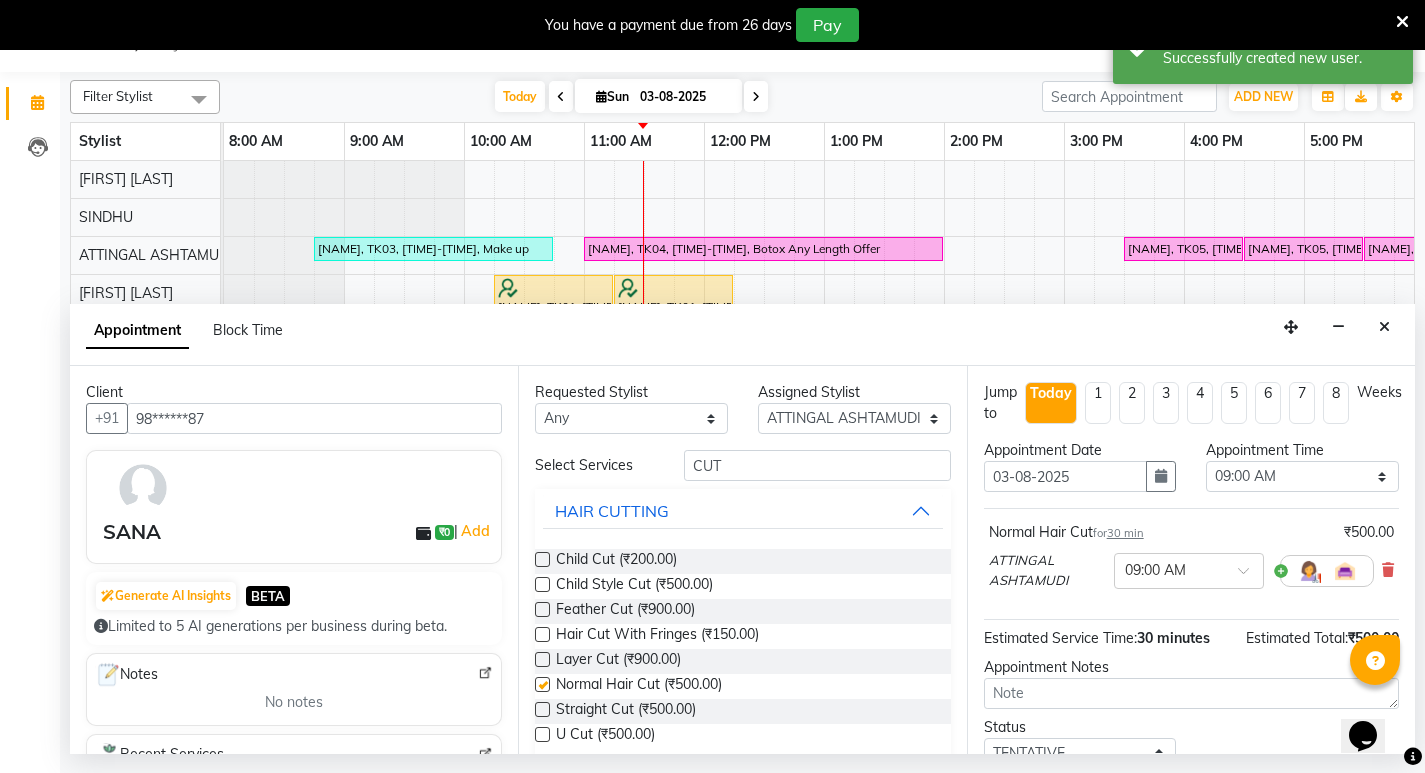 checkbox on "false" 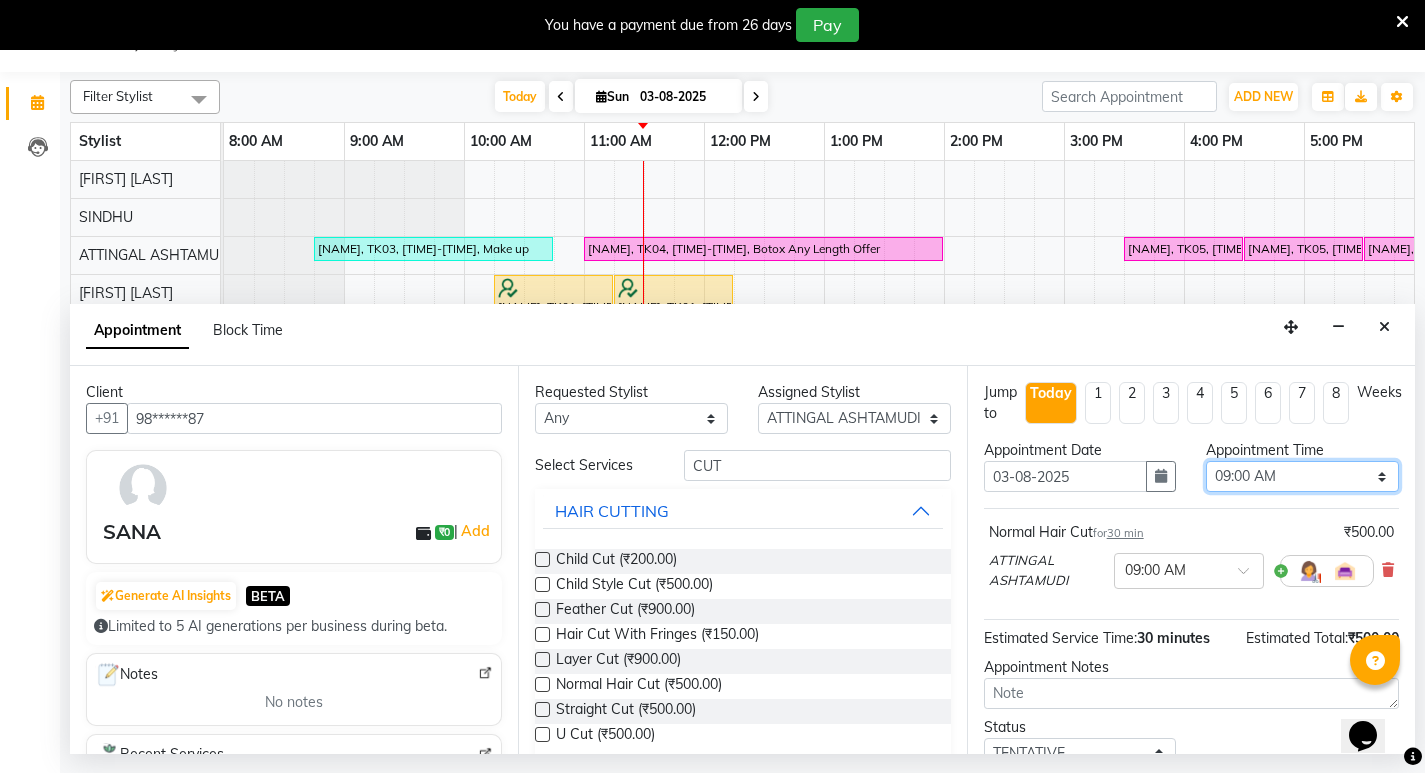 click on "Select 09:00 AM 09:15 AM 09:30 AM 09:45 AM 10:00 AM 10:15 AM 10:30 AM 10:45 AM 11:00 AM 11:15 AM 11:30 AM 11:45 AM 12:00 PM 12:15 PM 12:30 PM 12:45 PM 01:00 PM 01:15 PM 01:30 PM 01:45 PM 02:00 PM 02:15 PM 02:30 PM 02:45 PM 03:00 PM 03:15 PM 03:30 PM 03:45 PM 04:00 PM 04:15 PM 04:30 PM 04:45 PM 05:00 PM 05:15 PM 05:30 PM 05:45 PM 06:00 PM 06:15 PM 06:30 PM 06:45 PM 07:00 PM 07:15 PM 07:30 PM 07:45 PM 08:00 PM" at bounding box center [1302, 476] 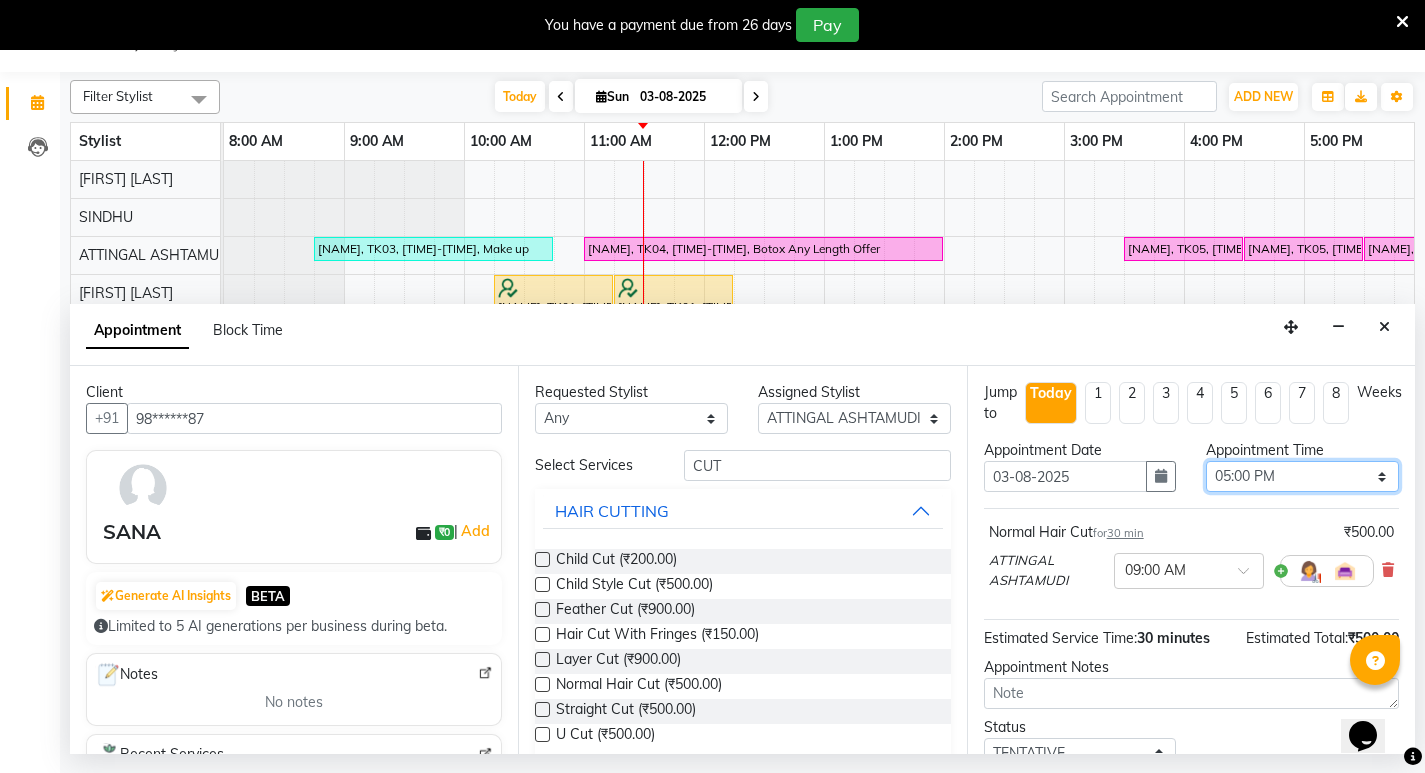 click on "Select 09:00 AM 09:15 AM 09:30 AM 09:45 AM 10:00 AM 10:15 AM 10:30 AM 10:45 AM 11:00 AM 11:15 AM 11:30 AM 11:45 AM 12:00 PM 12:15 PM 12:30 PM 12:45 PM 01:00 PM 01:15 PM 01:30 PM 01:45 PM 02:00 PM 02:15 PM 02:30 PM 02:45 PM 03:00 PM 03:15 PM 03:30 PM 03:45 PM 04:00 PM 04:15 PM 04:30 PM 04:45 PM 05:00 PM 05:15 PM 05:30 PM 05:45 PM 06:00 PM 06:15 PM 06:30 PM 06:45 PM 07:00 PM 07:15 PM 07:30 PM 07:45 PM 08:00 PM" at bounding box center (1302, 476) 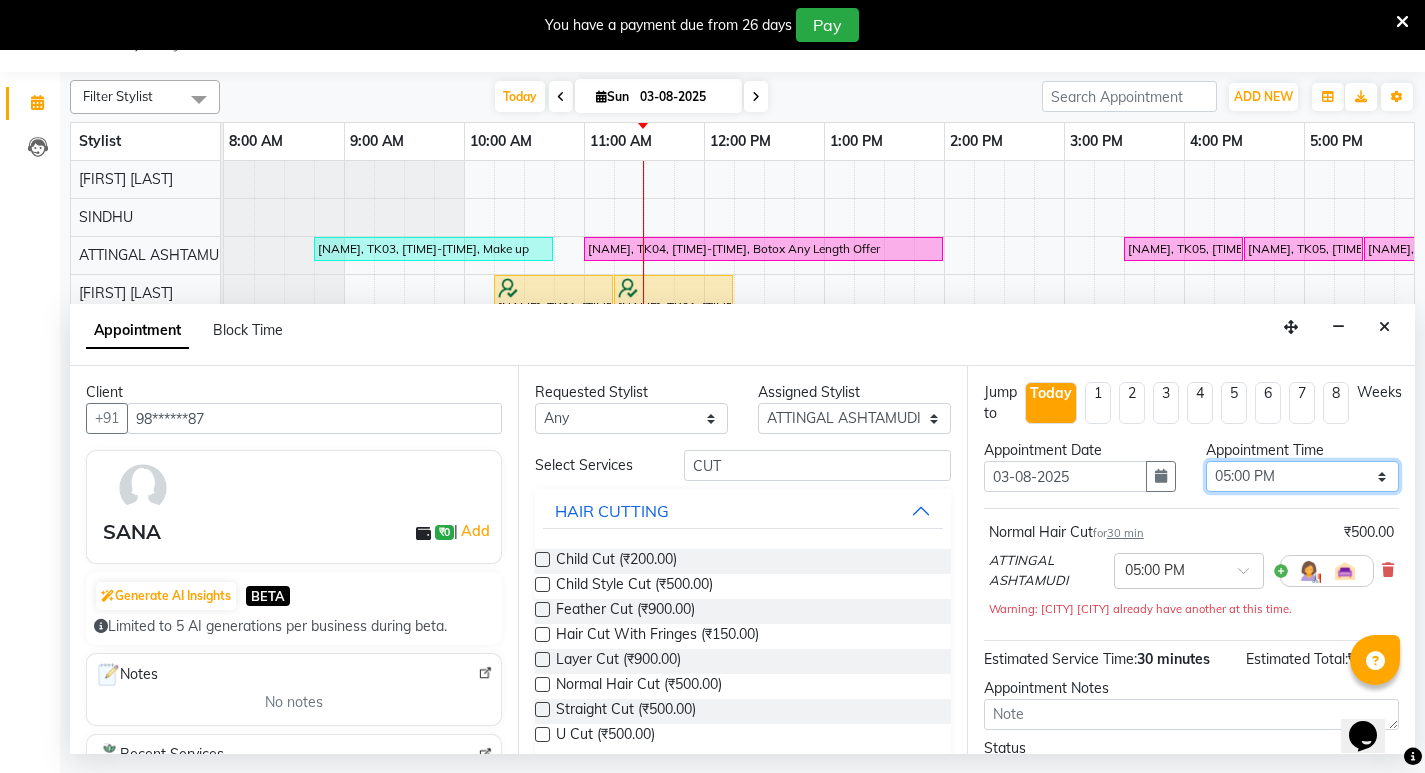 scroll, scrollTop: 162, scrollLeft: 0, axis: vertical 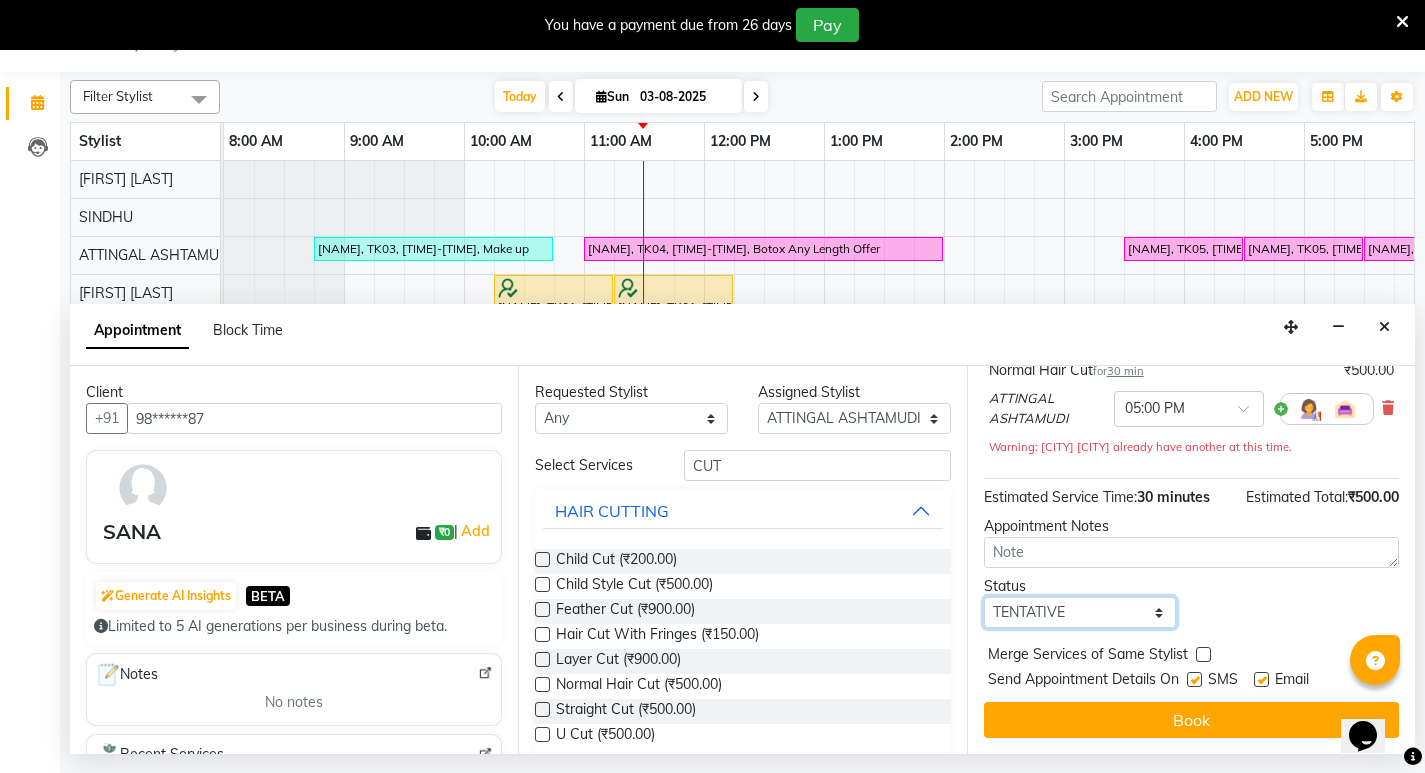 click on "Select TENTATIVE CONFIRM CHECK-IN UPCOMING" at bounding box center (1080, 612) 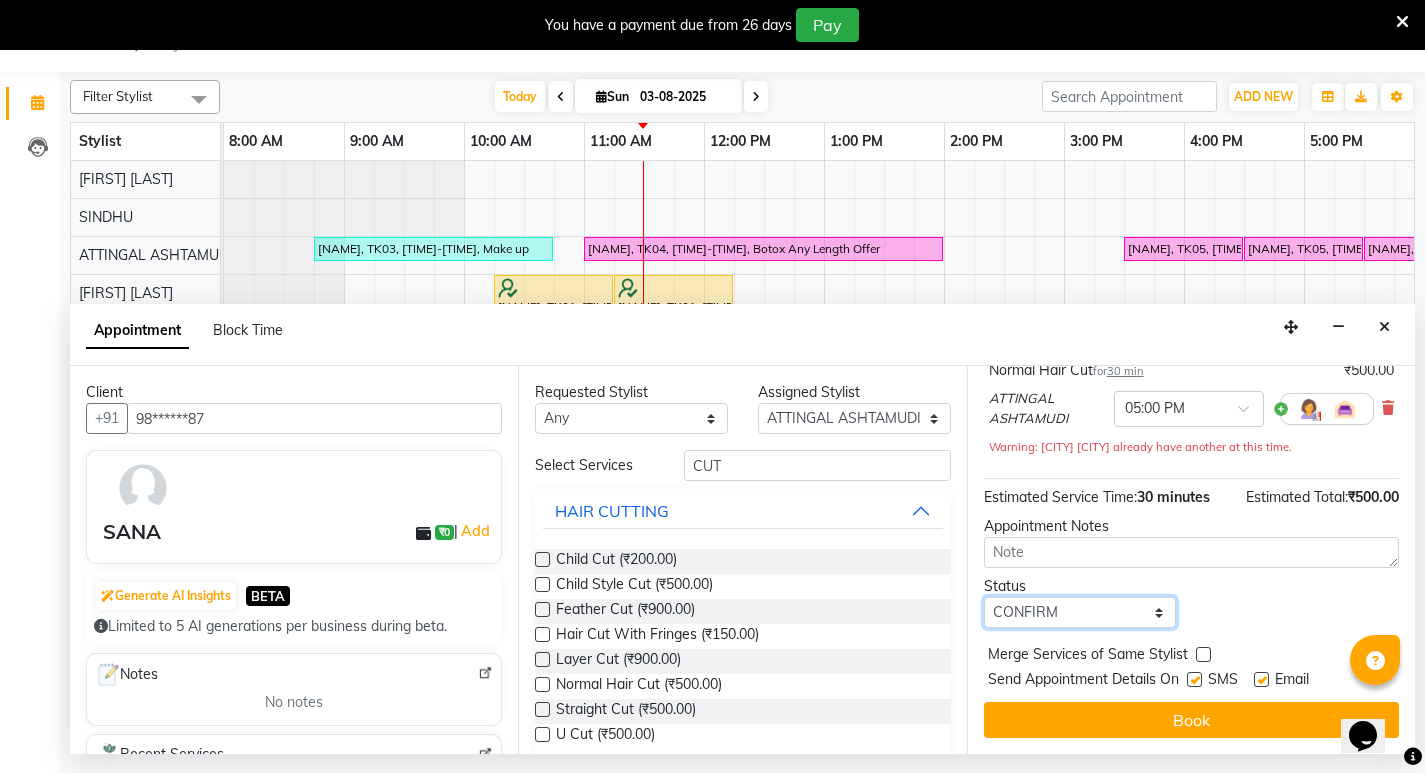 click on "Select TENTATIVE CONFIRM CHECK-IN UPCOMING" at bounding box center [1080, 612] 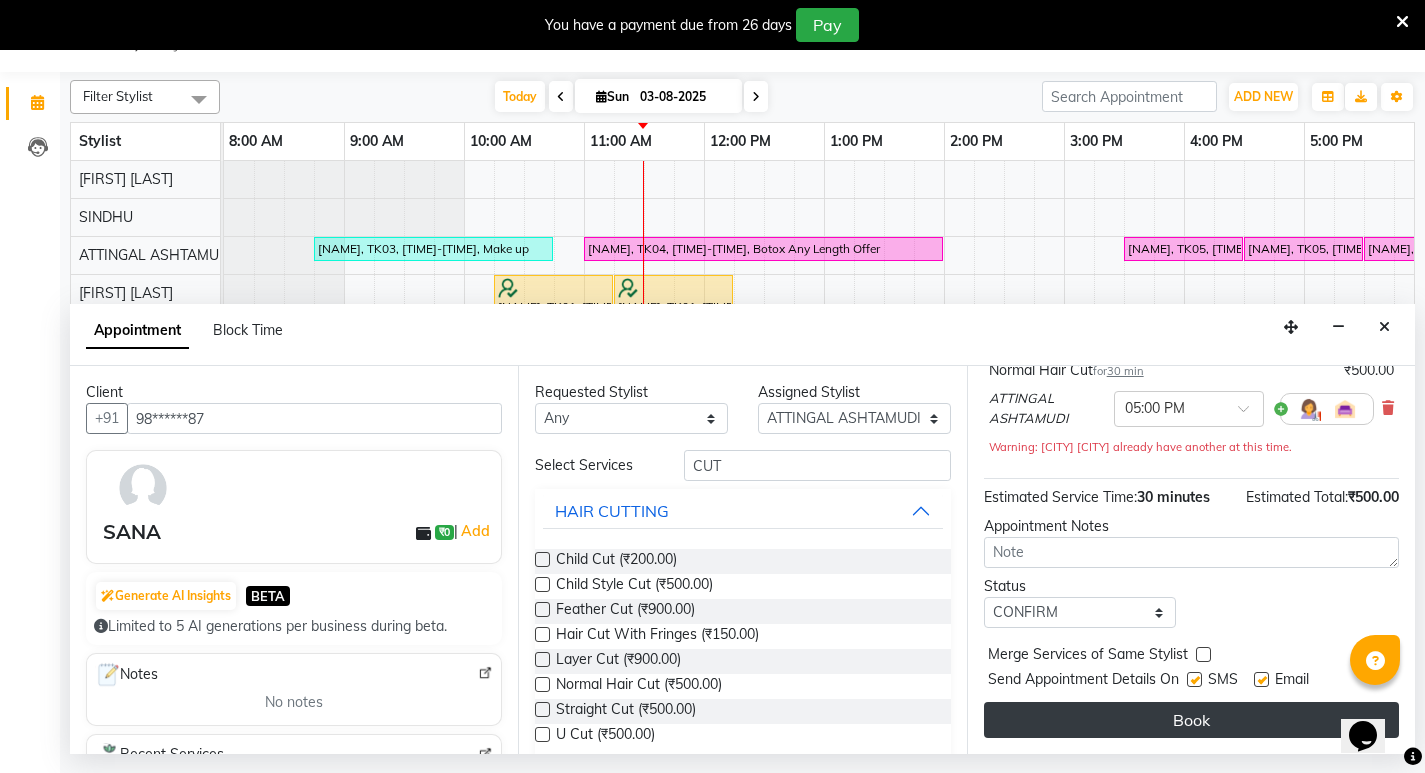 click on "Book" at bounding box center [1191, 720] 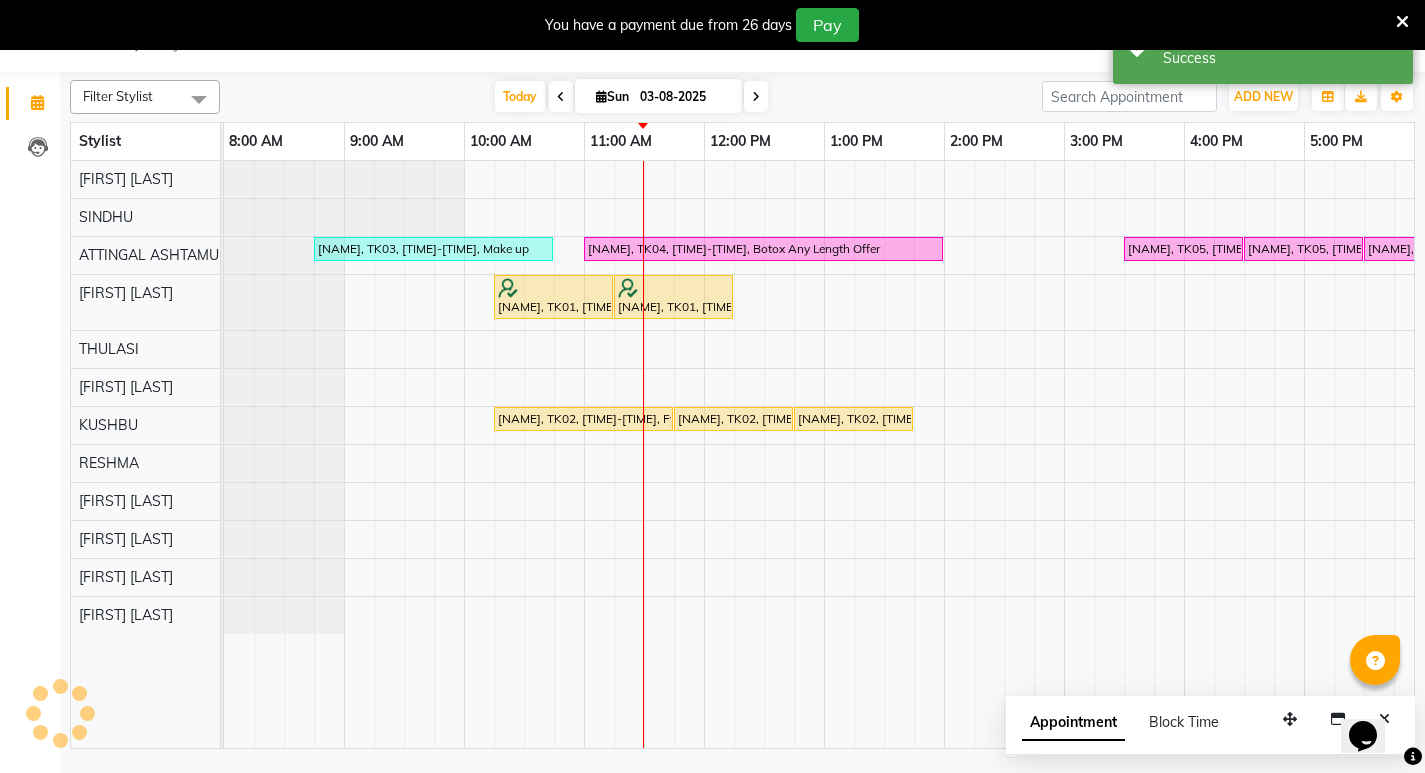 scroll, scrollTop: 0, scrollLeft: 0, axis: both 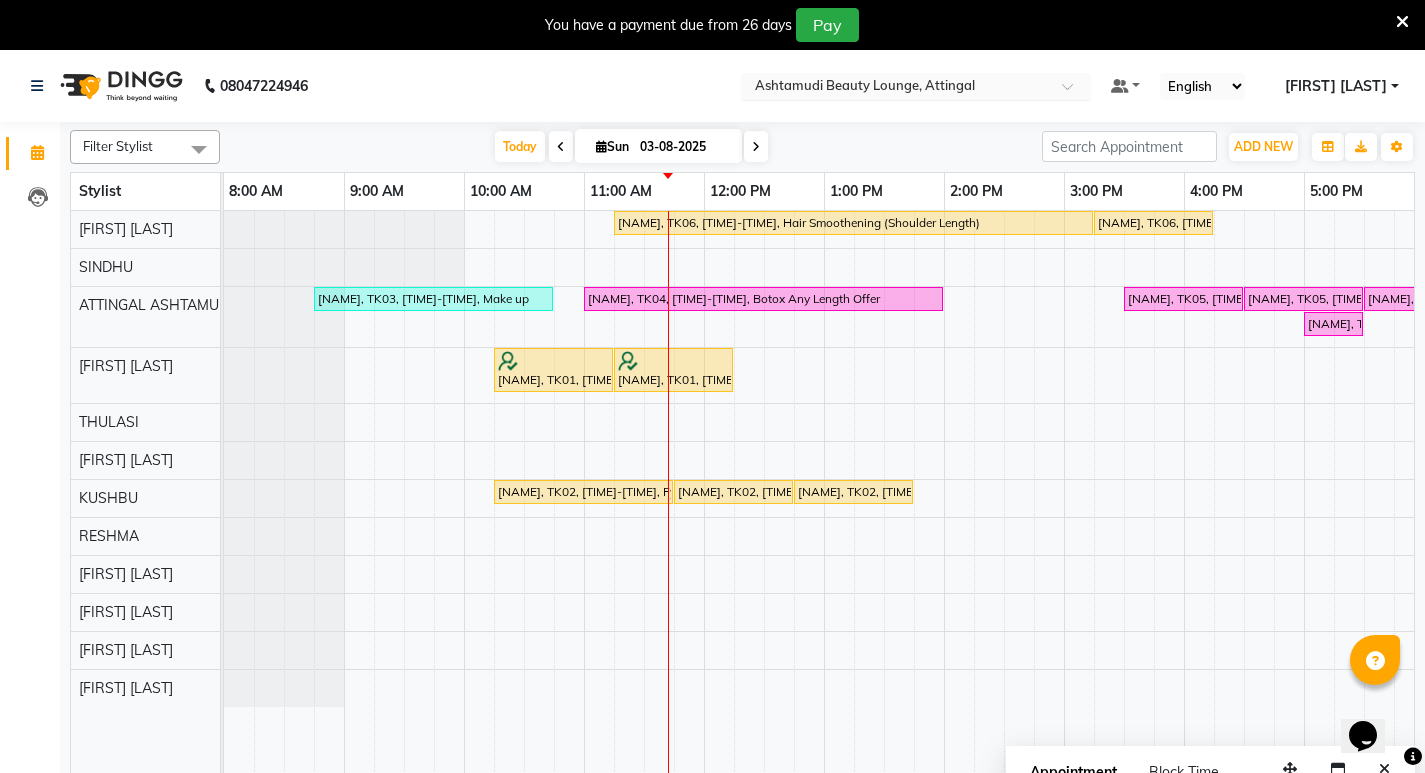 click at bounding box center (1074, 92) 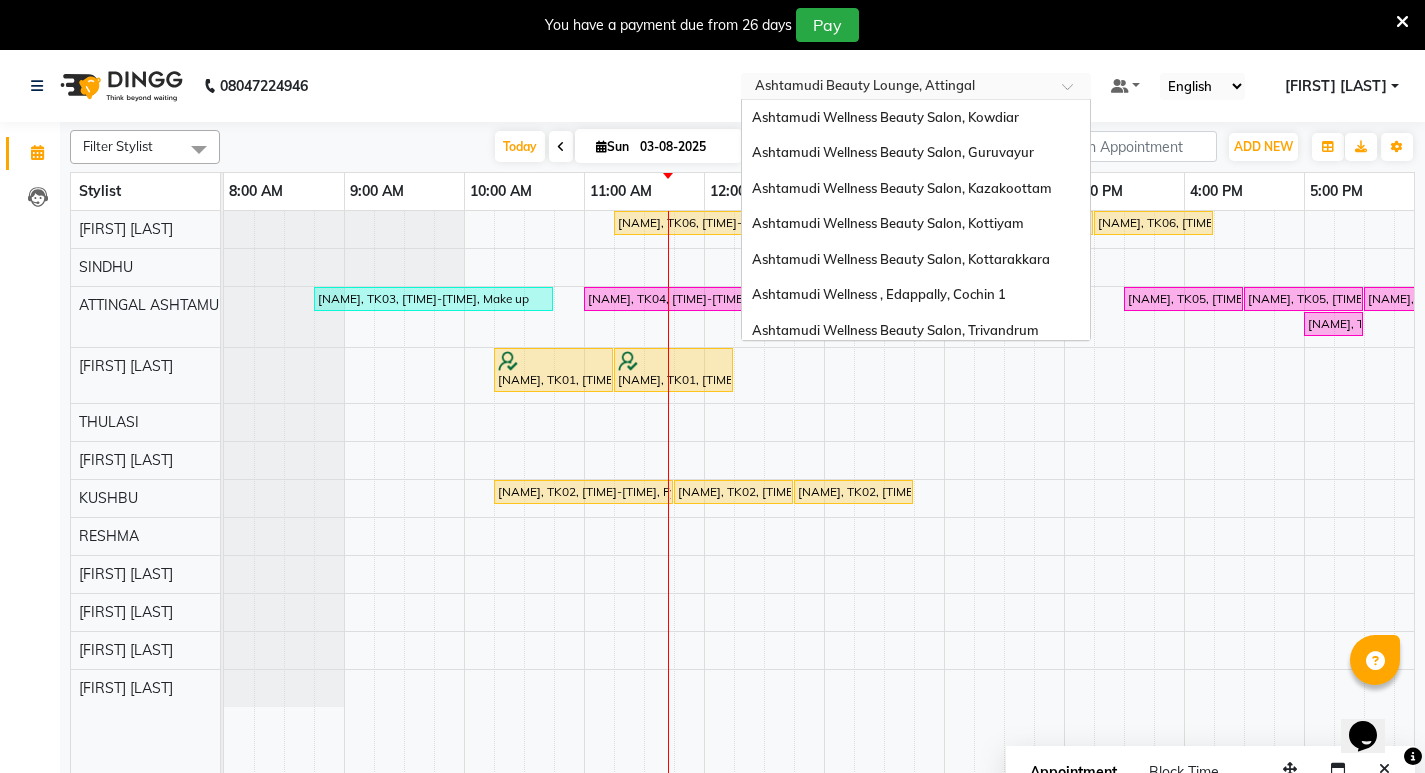 scroll, scrollTop: 312, scrollLeft: 0, axis: vertical 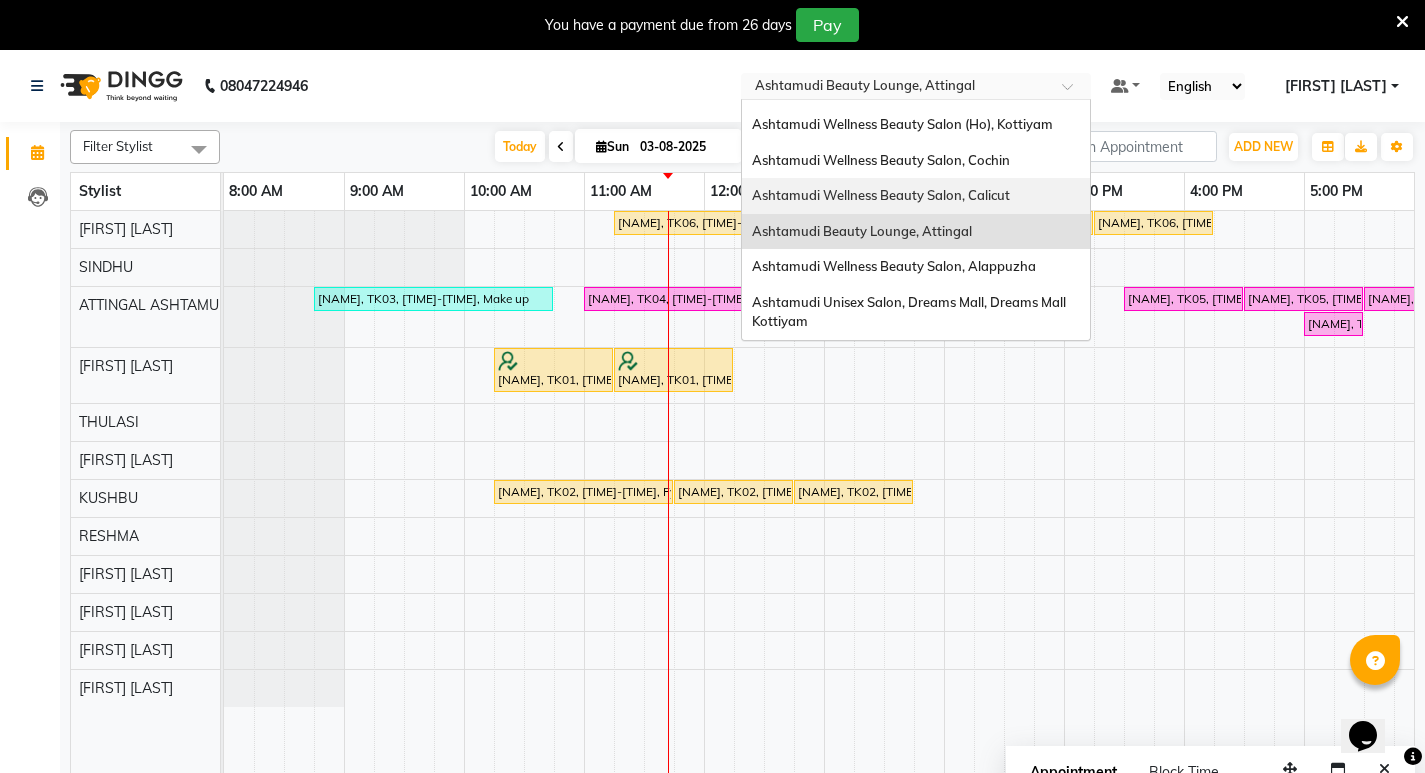 click on "Ashtamudi Wellness Beauty Salon, Calicut" at bounding box center (916, 196) 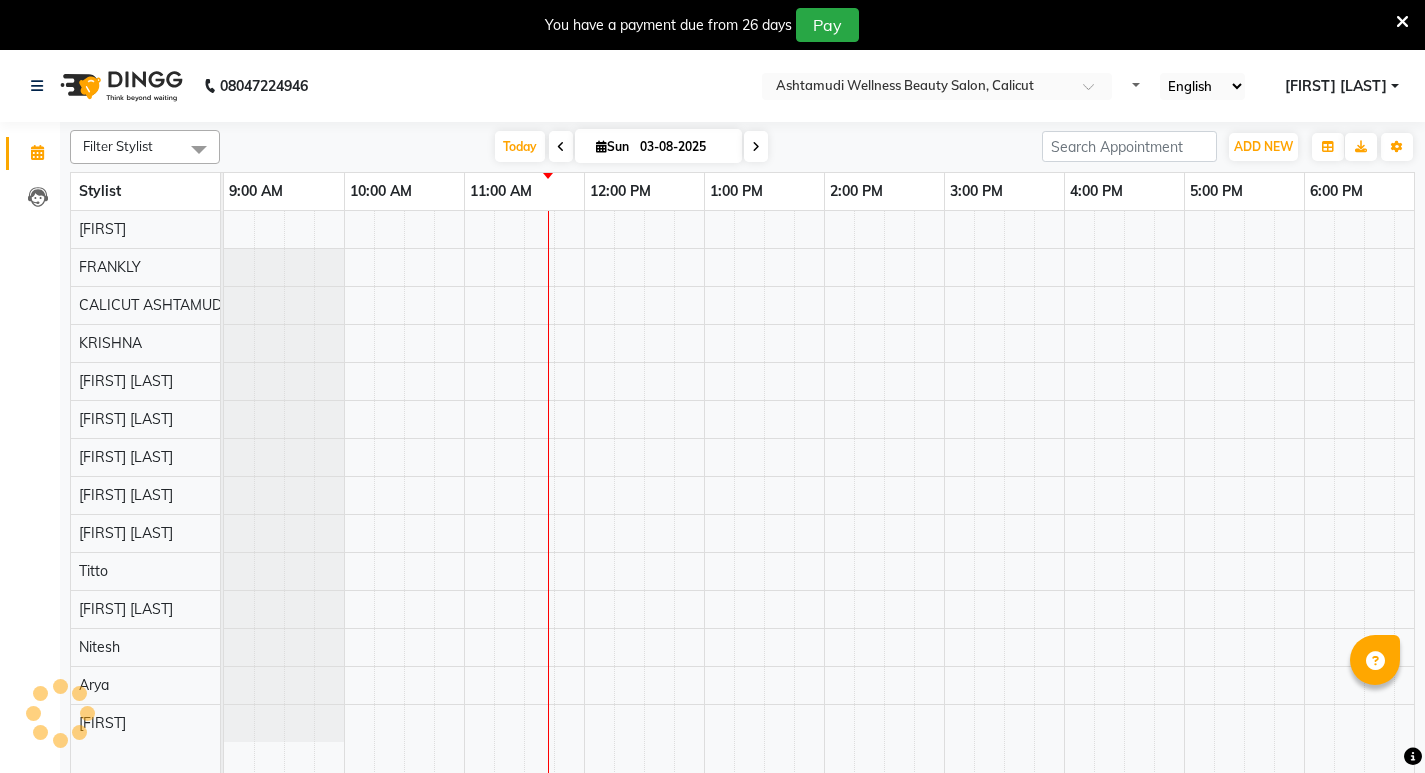 scroll, scrollTop: 0, scrollLeft: 0, axis: both 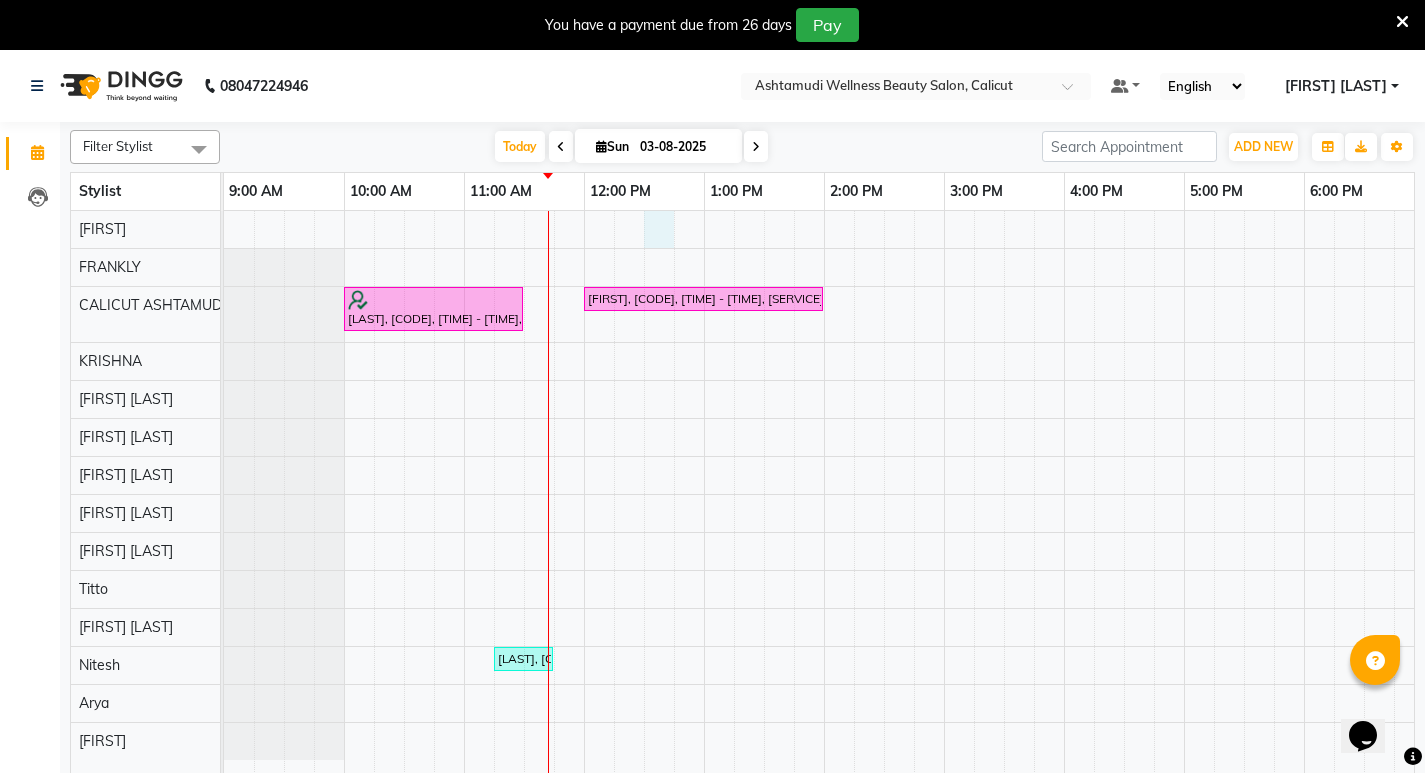click on "aswathy, TK02, 10:00 AM-11:30 AM, Hydra Brightening Facial    SANA, TK01, 12:00 PM-02:00 PM, Full Body Polishing    satheesh, TK03, 11:15 AM-11:45 AM, Gents Beard Trim" at bounding box center [1124, 504] 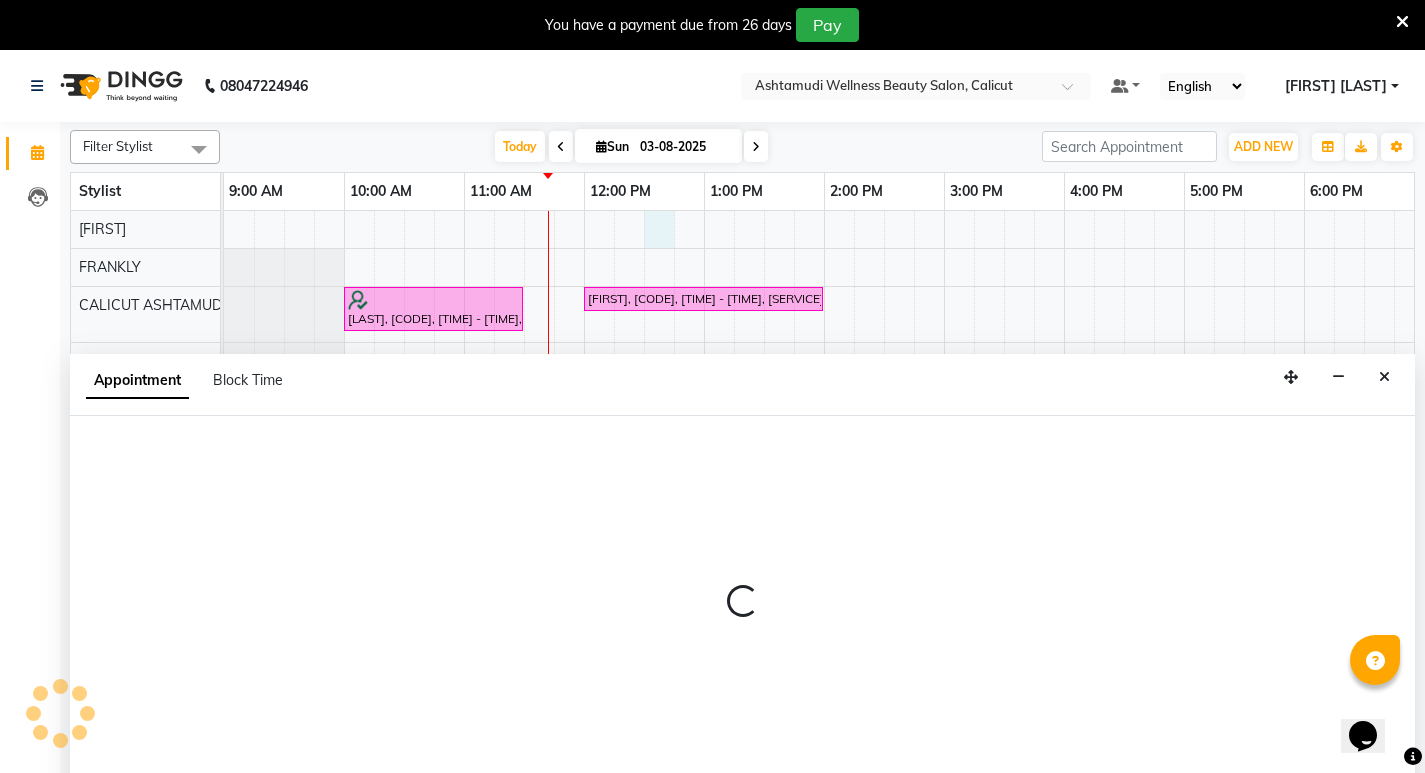 scroll, scrollTop: 50, scrollLeft: 0, axis: vertical 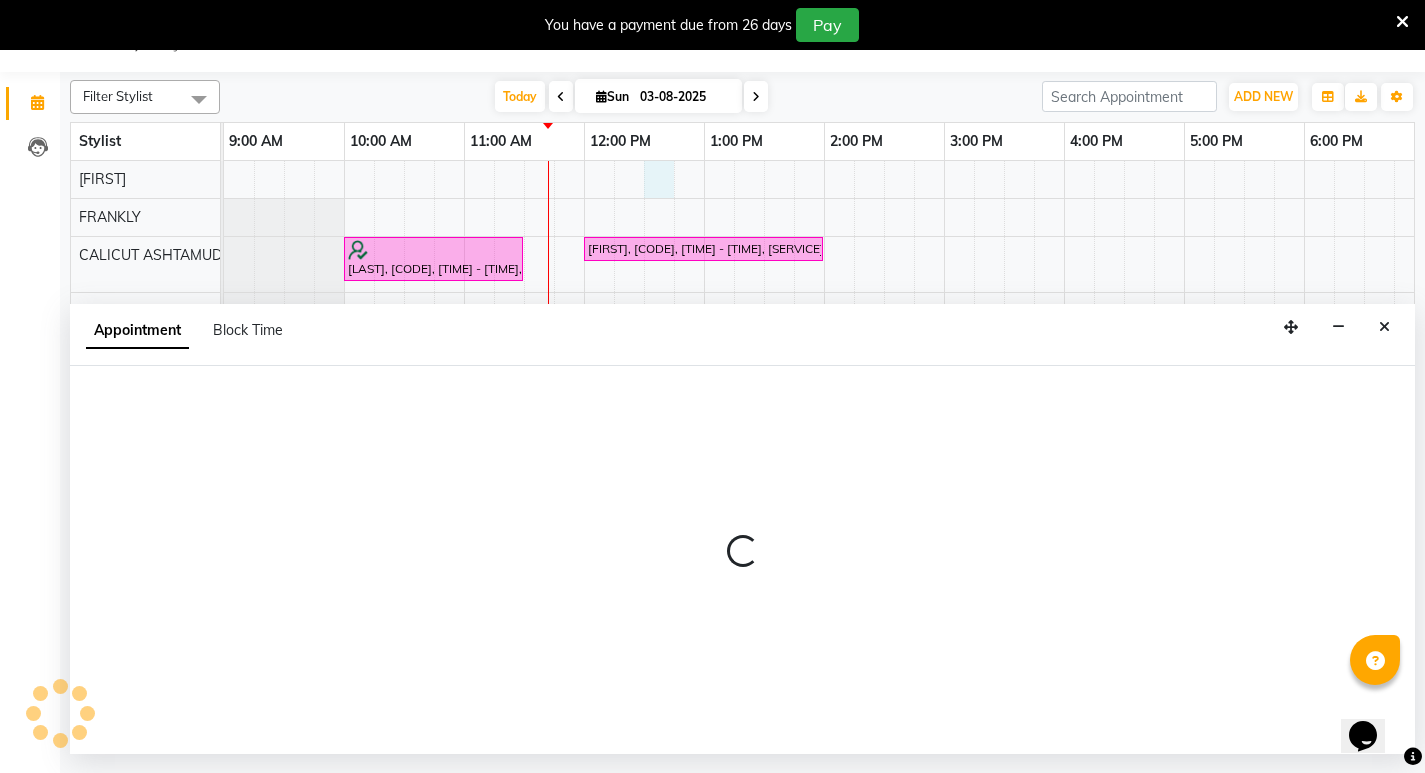 select on "26964" 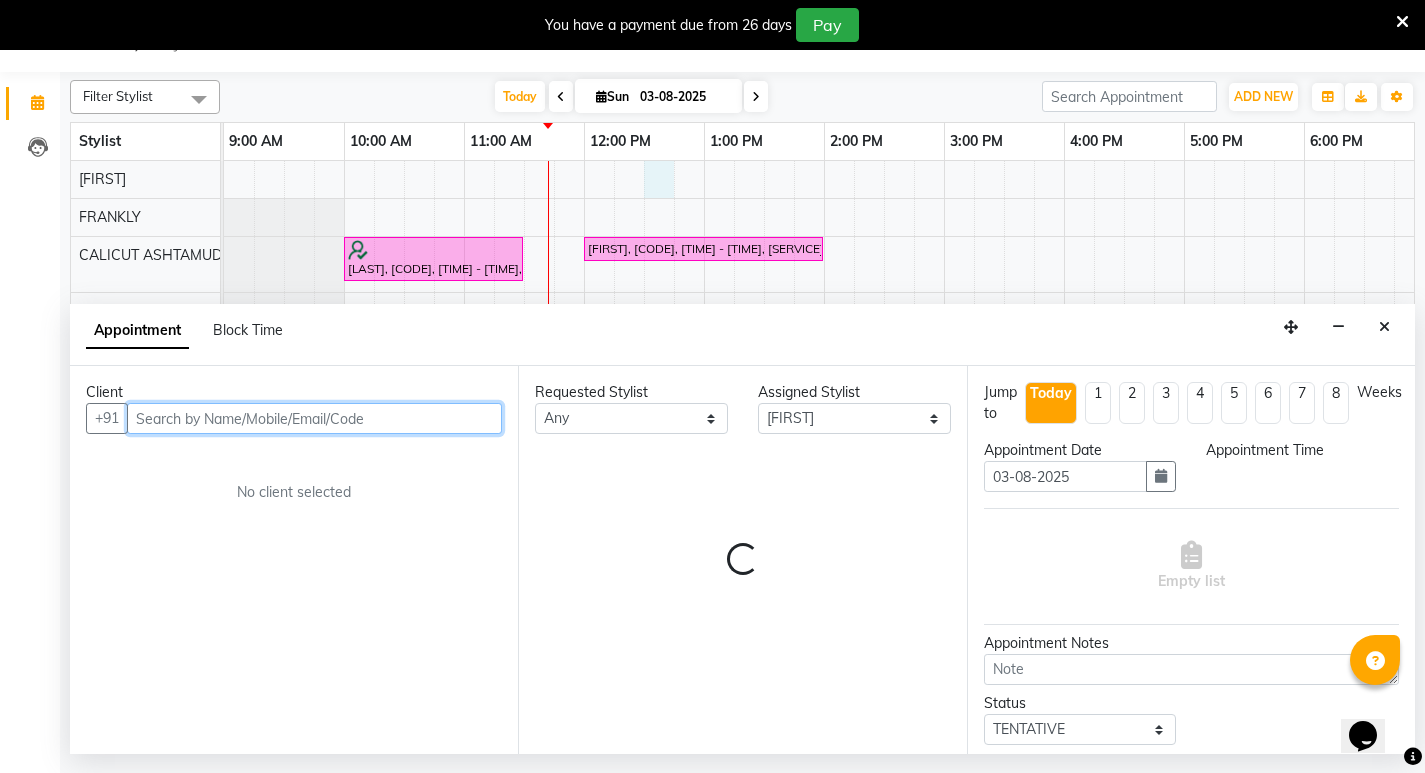 select on "750" 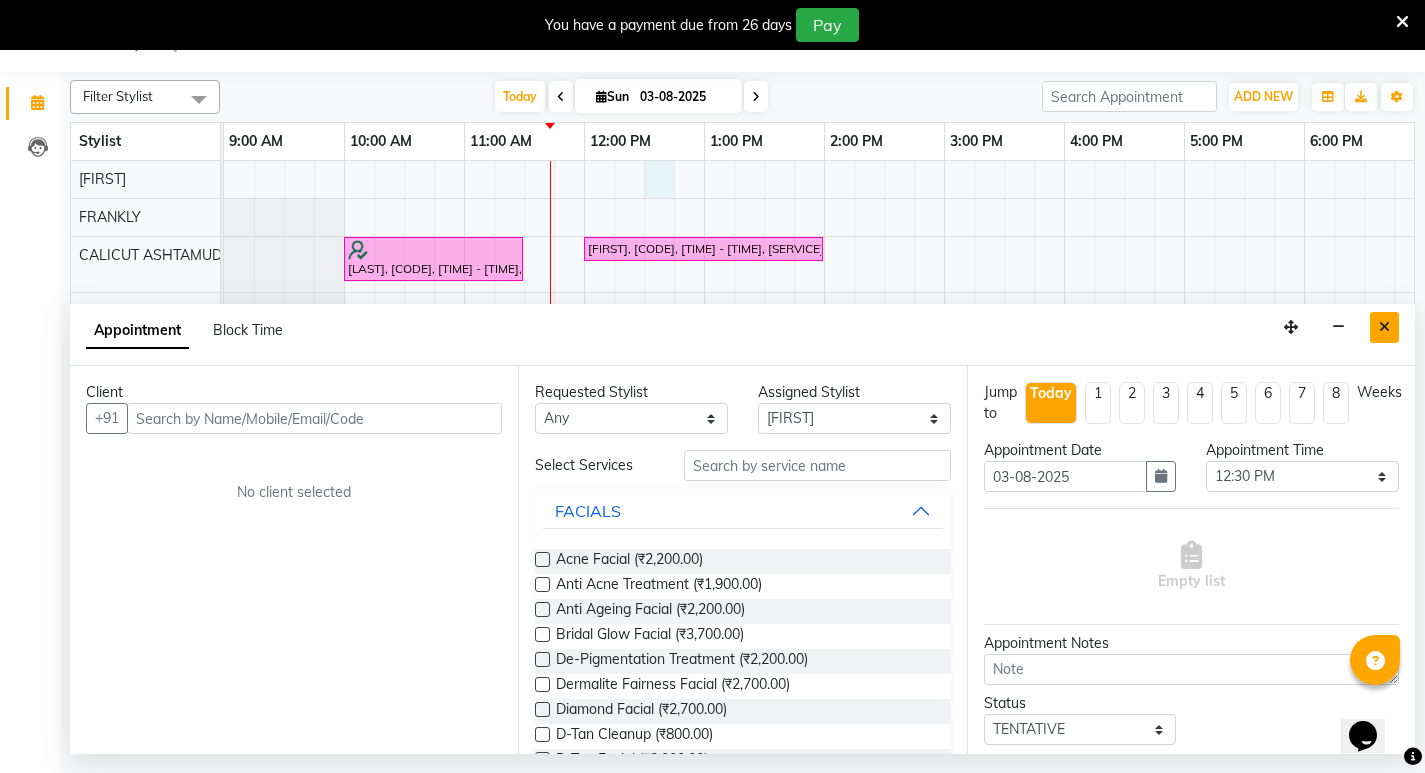 click at bounding box center (1384, 327) 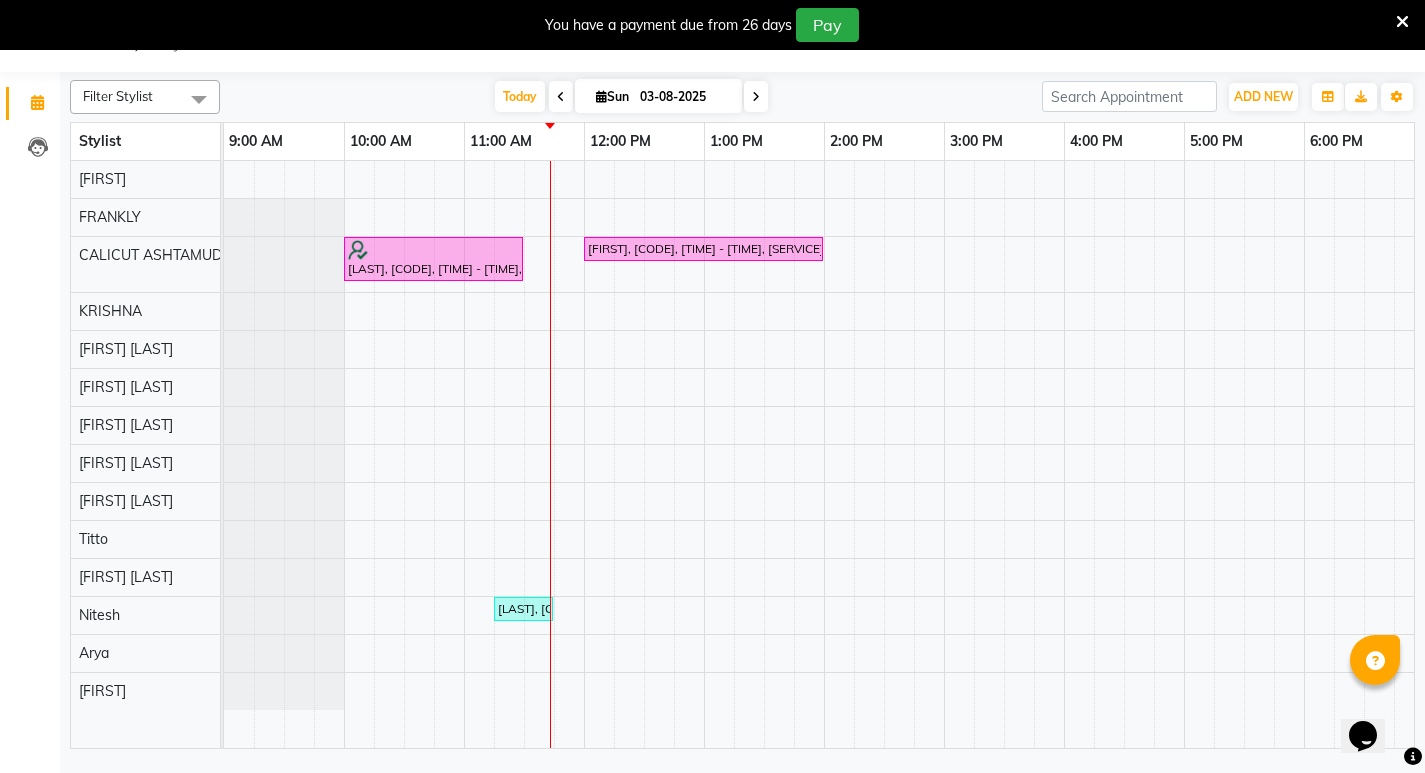 click at bounding box center (269, 454) 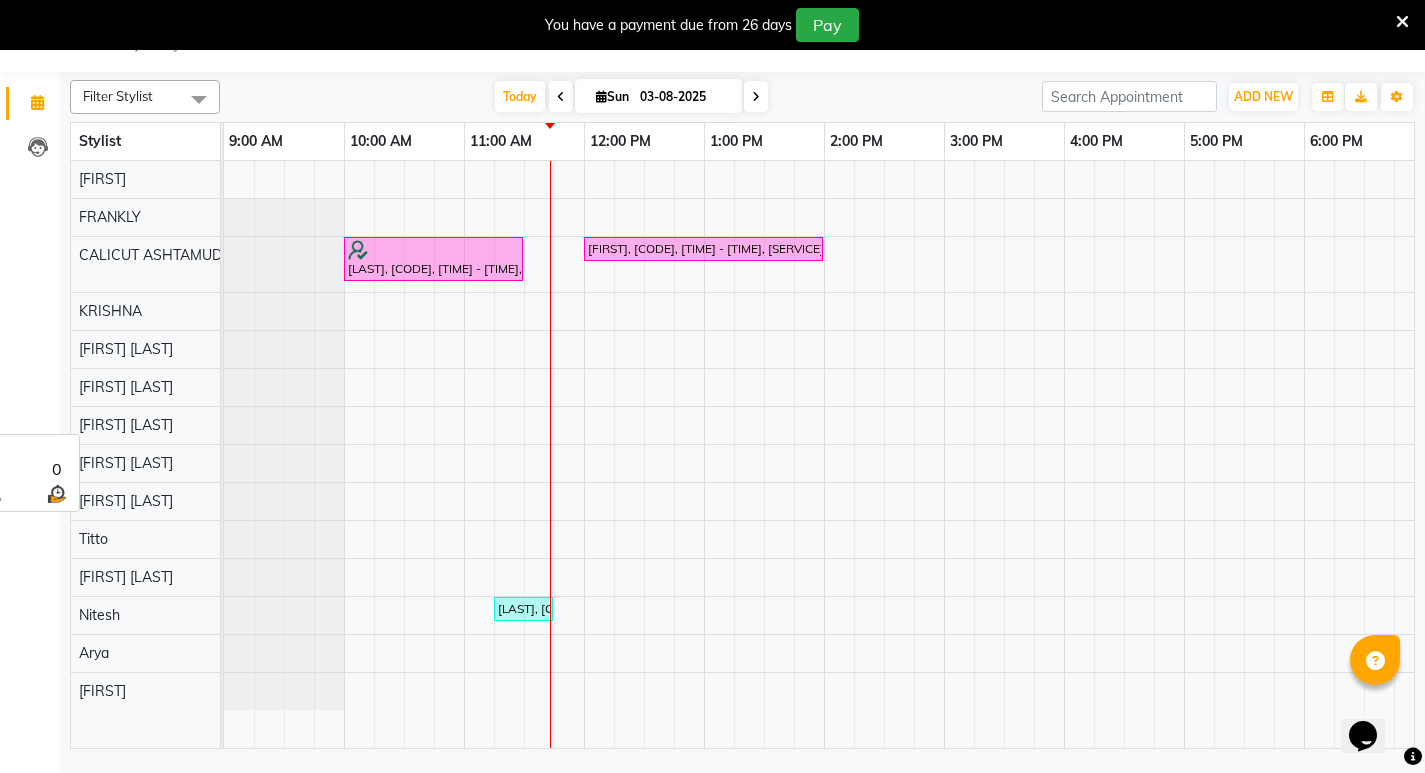 click on "Amala George" at bounding box center [126, 425] 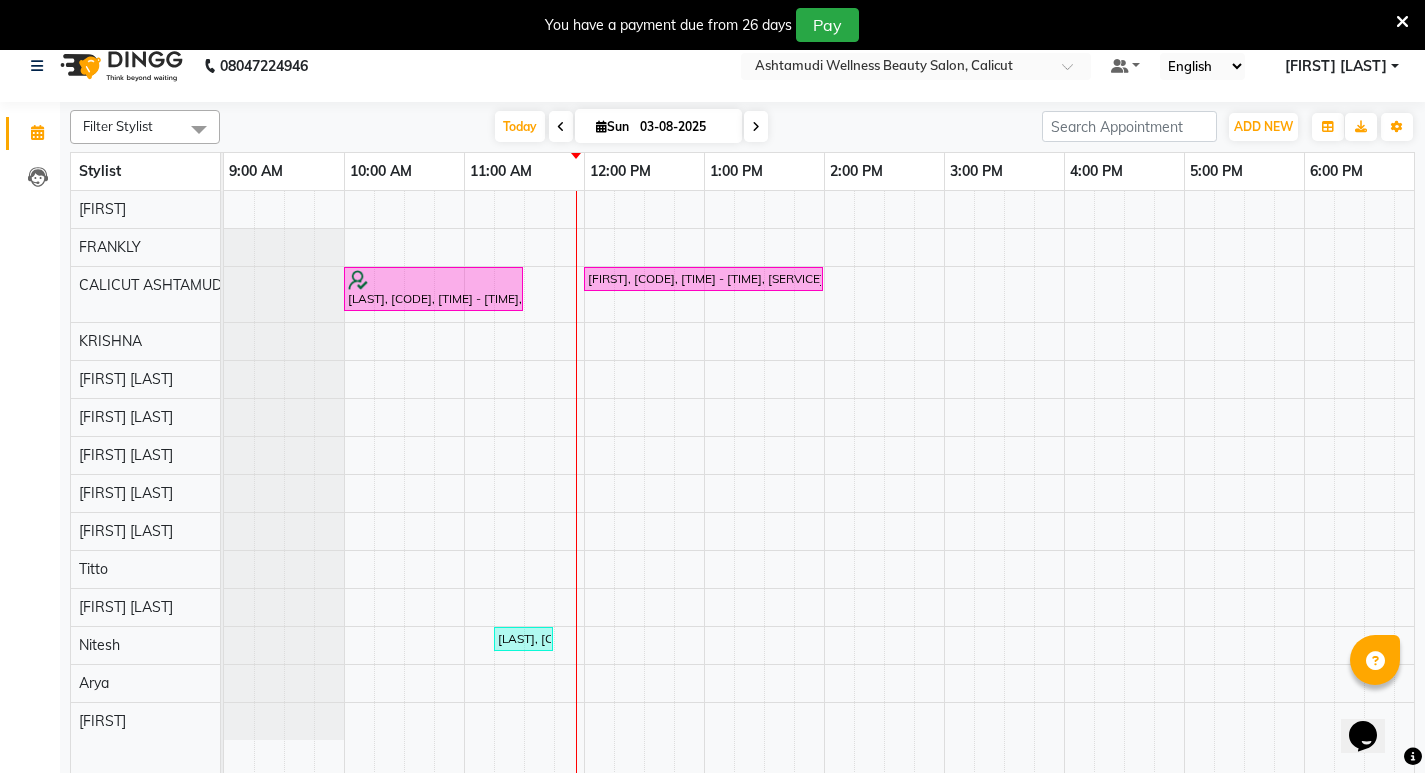 scroll, scrollTop: 0, scrollLeft: 0, axis: both 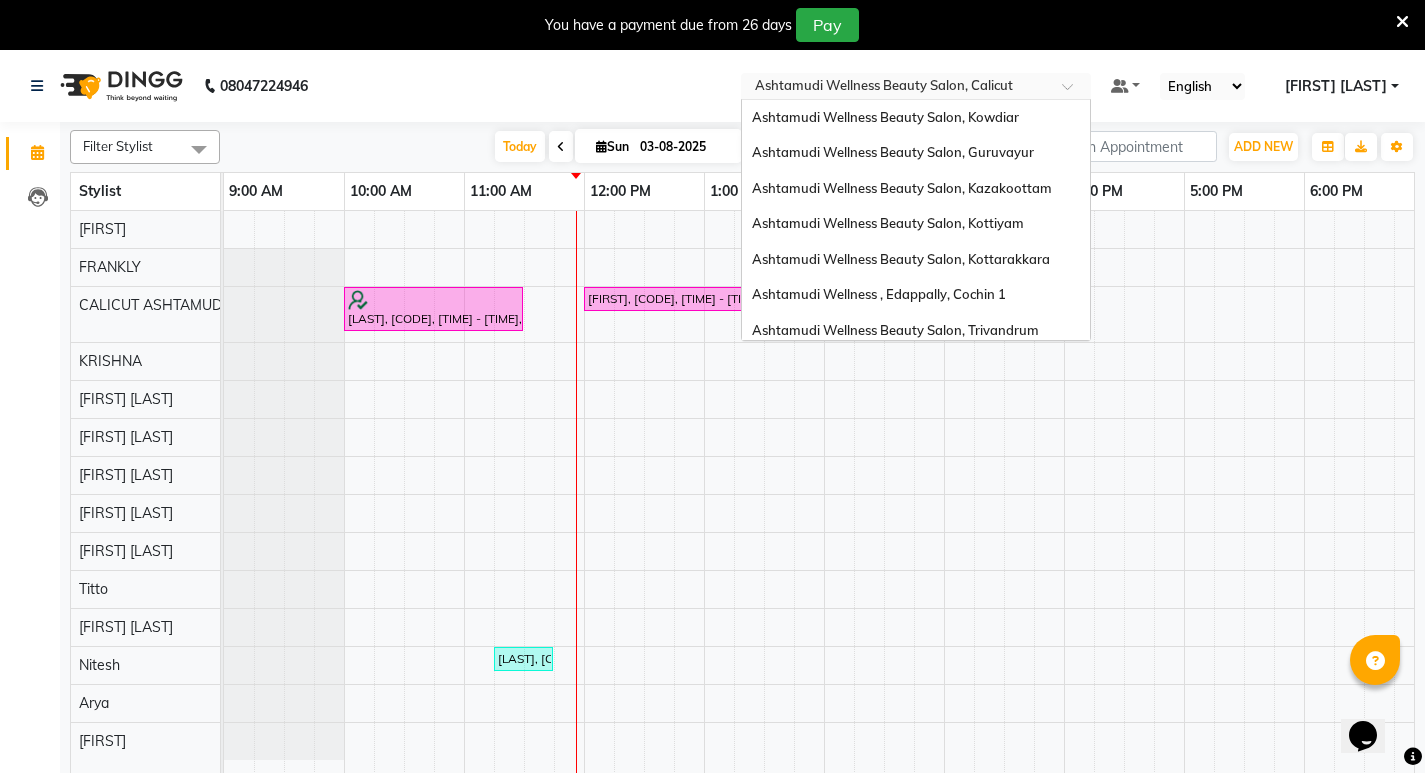 click at bounding box center (896, 88) 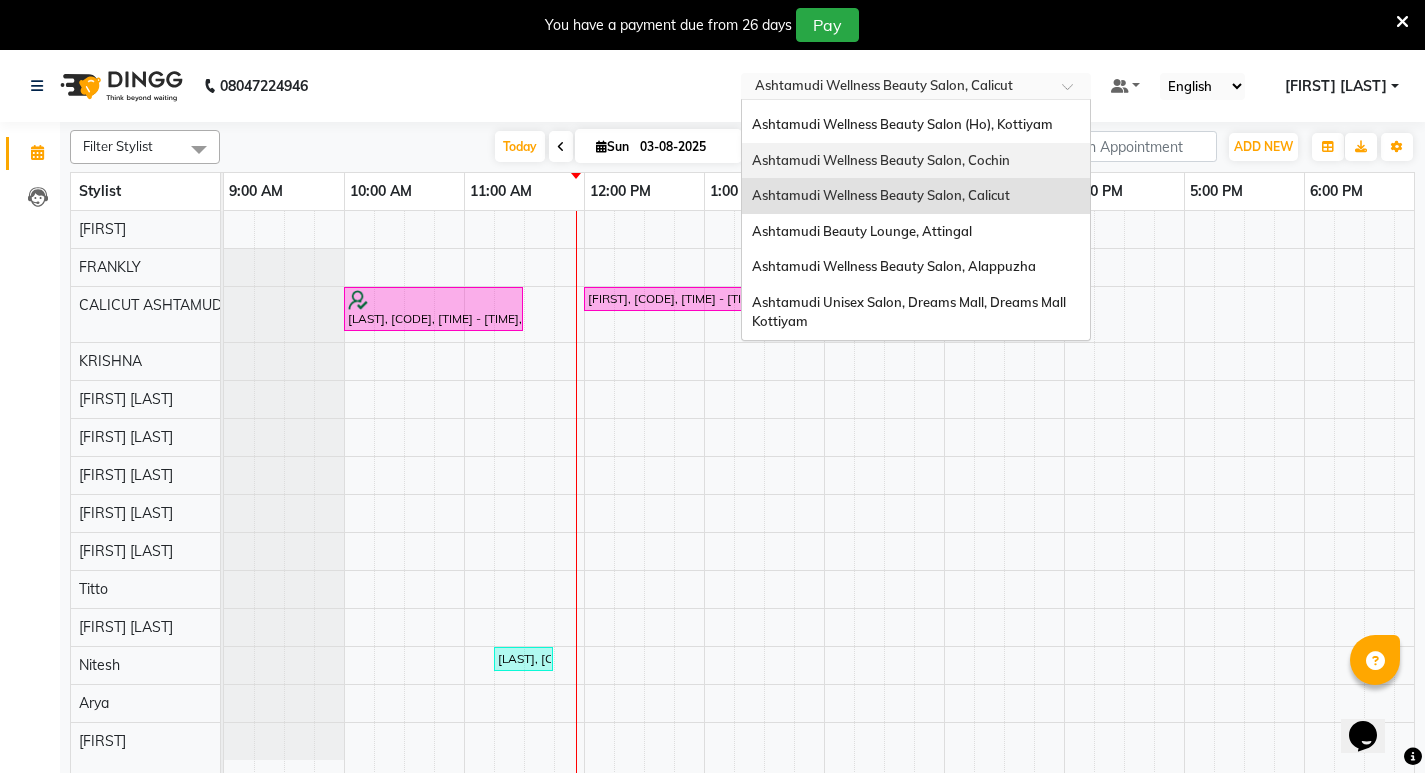 click on "Ashtamudi Wellness Beauty Salon, Cochin" at bounding box center [881, 160] 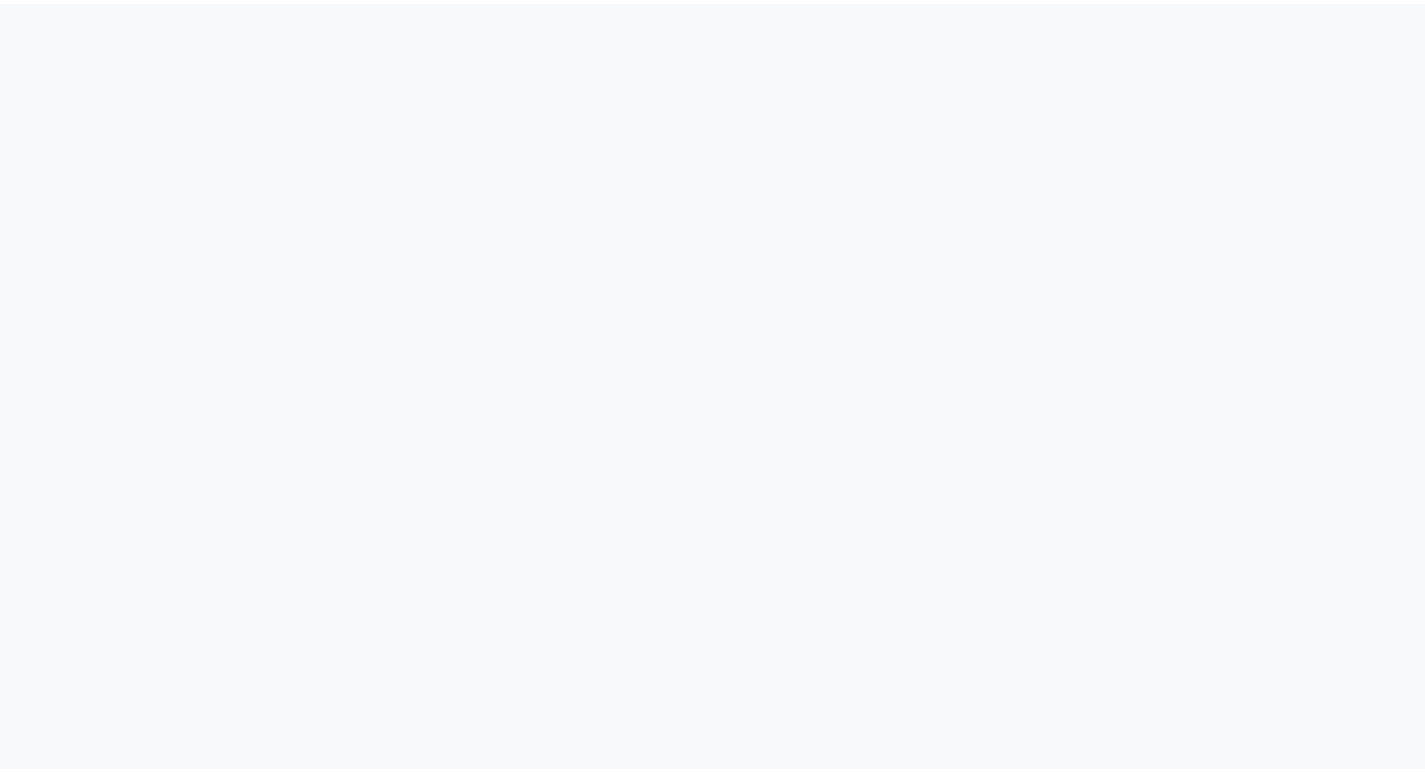 scroll, scrollTop: 0, scrollLeft: 0, axis: both 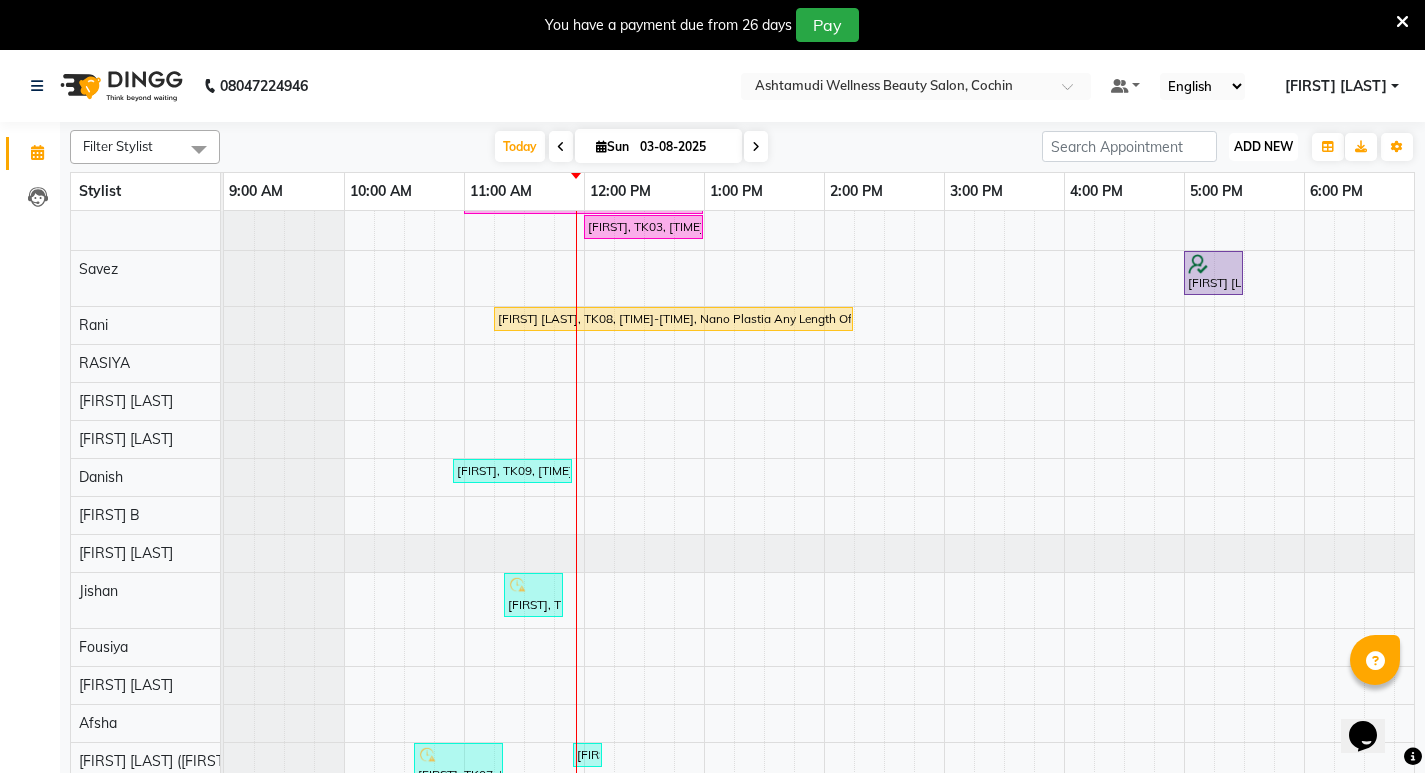 click on "ADD NEW" at bounding box center (1263, 146) 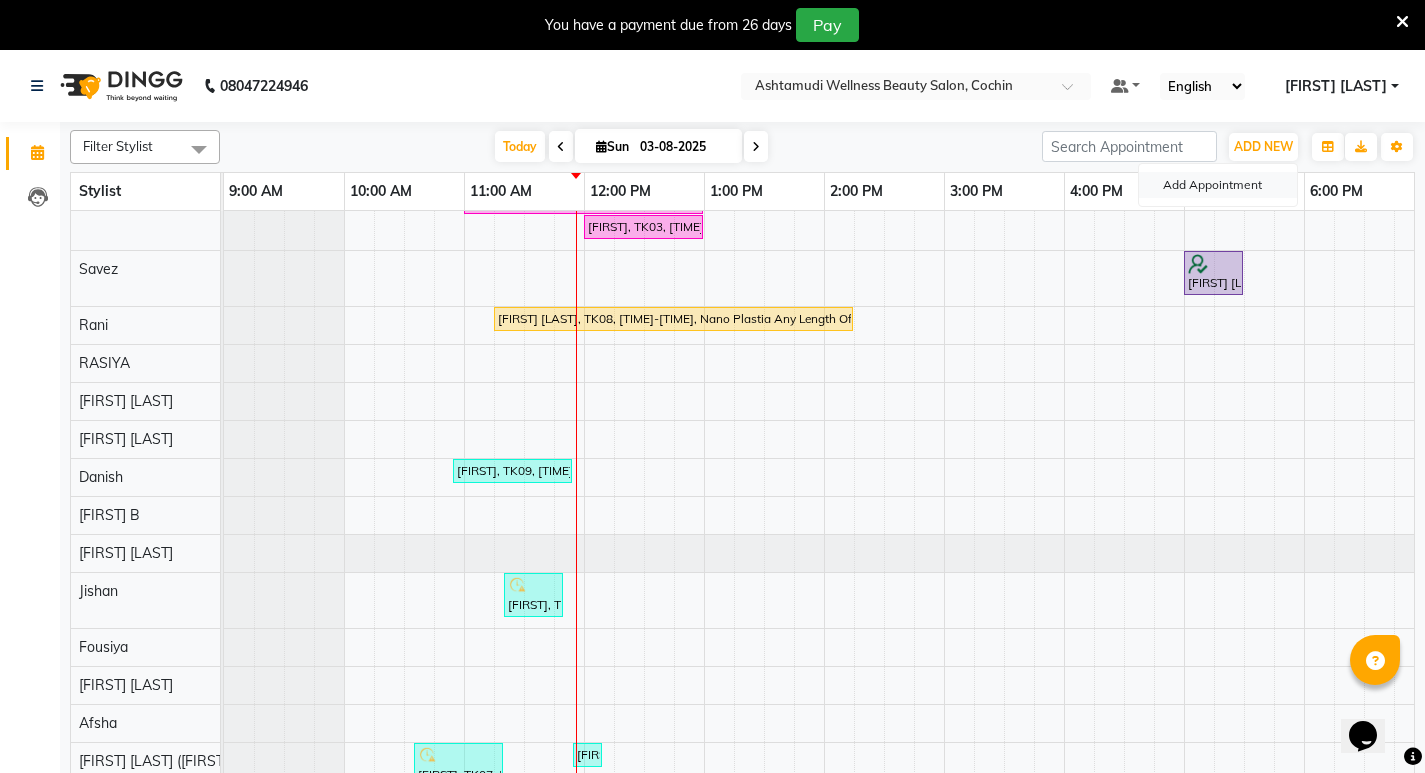click on "Add Appointment" at bounding box center [1218, 185] 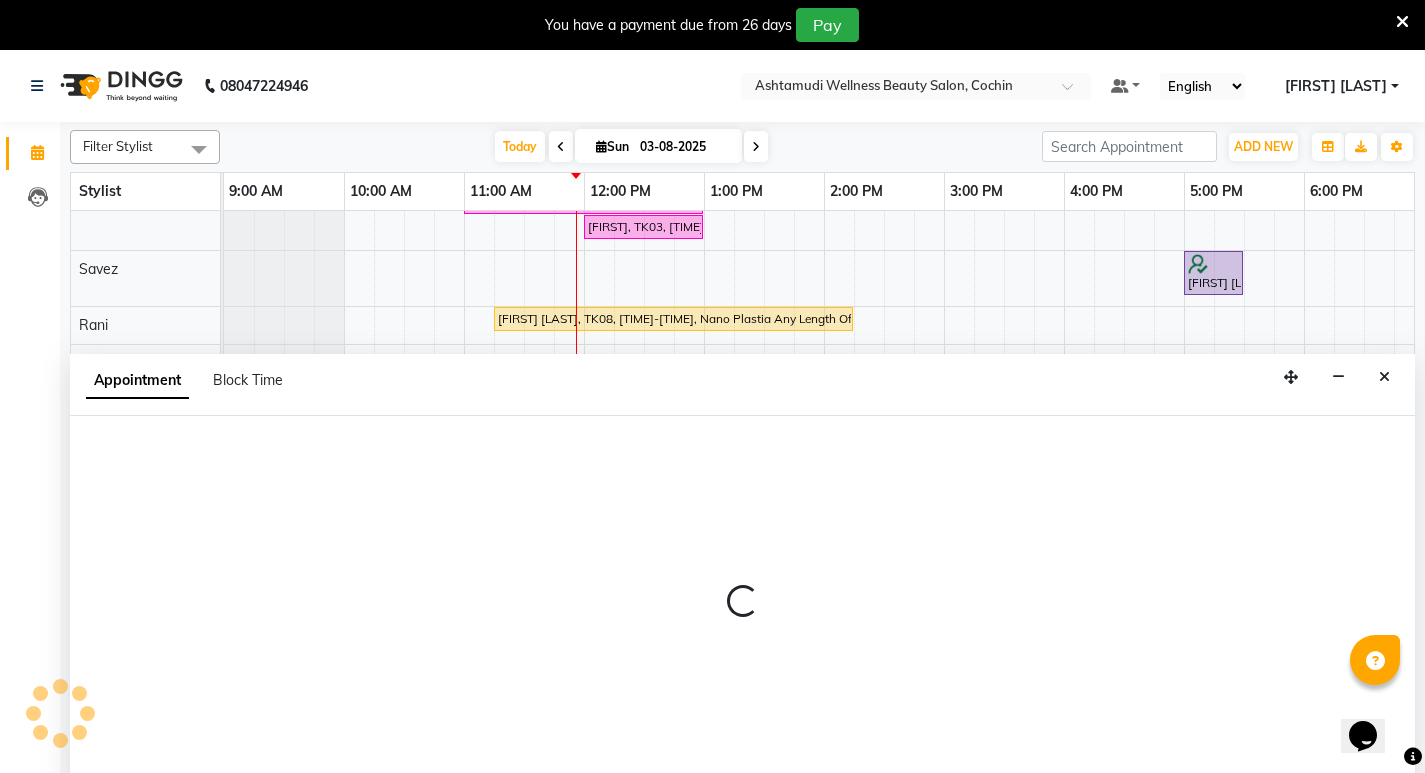 scroll, scrollTop: 50, scrollLeft: 0, axis: vertical 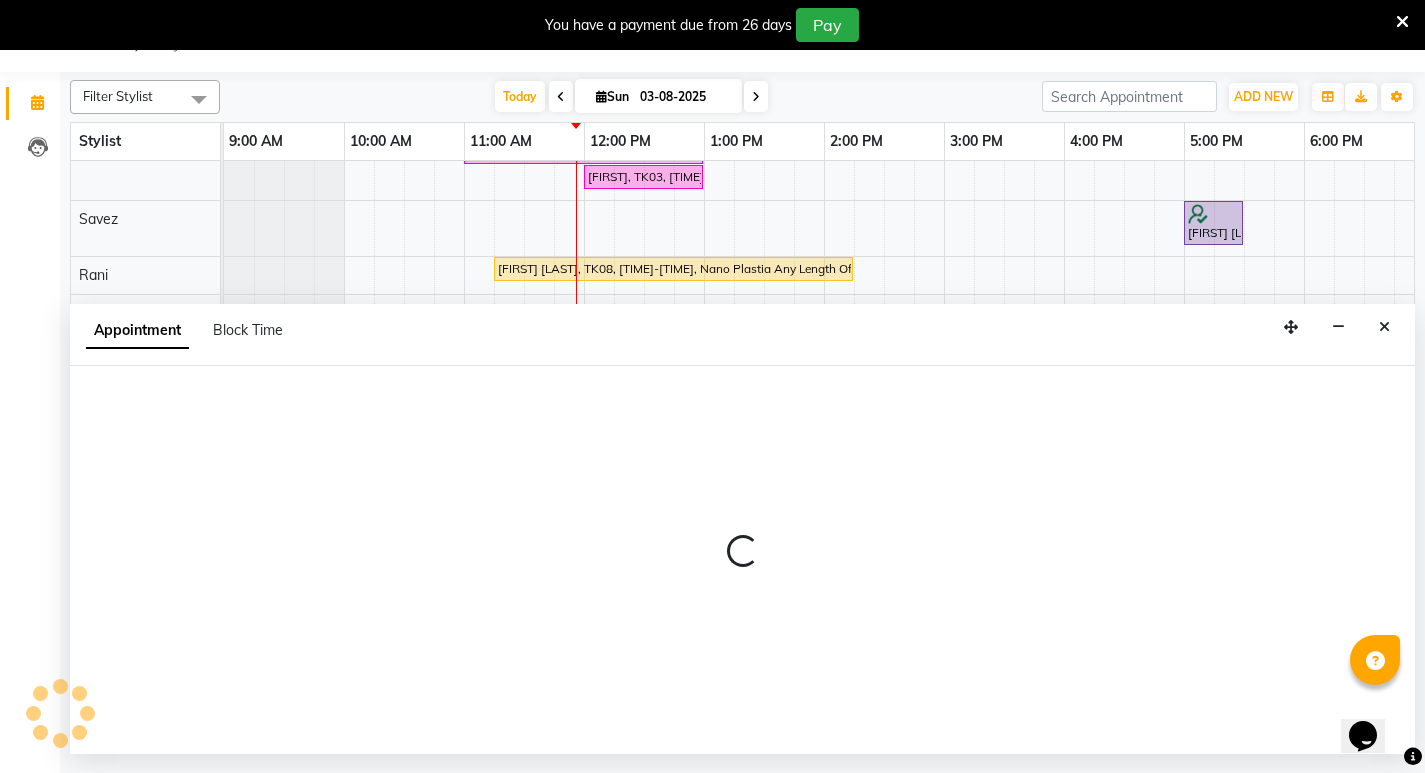 select on "600" 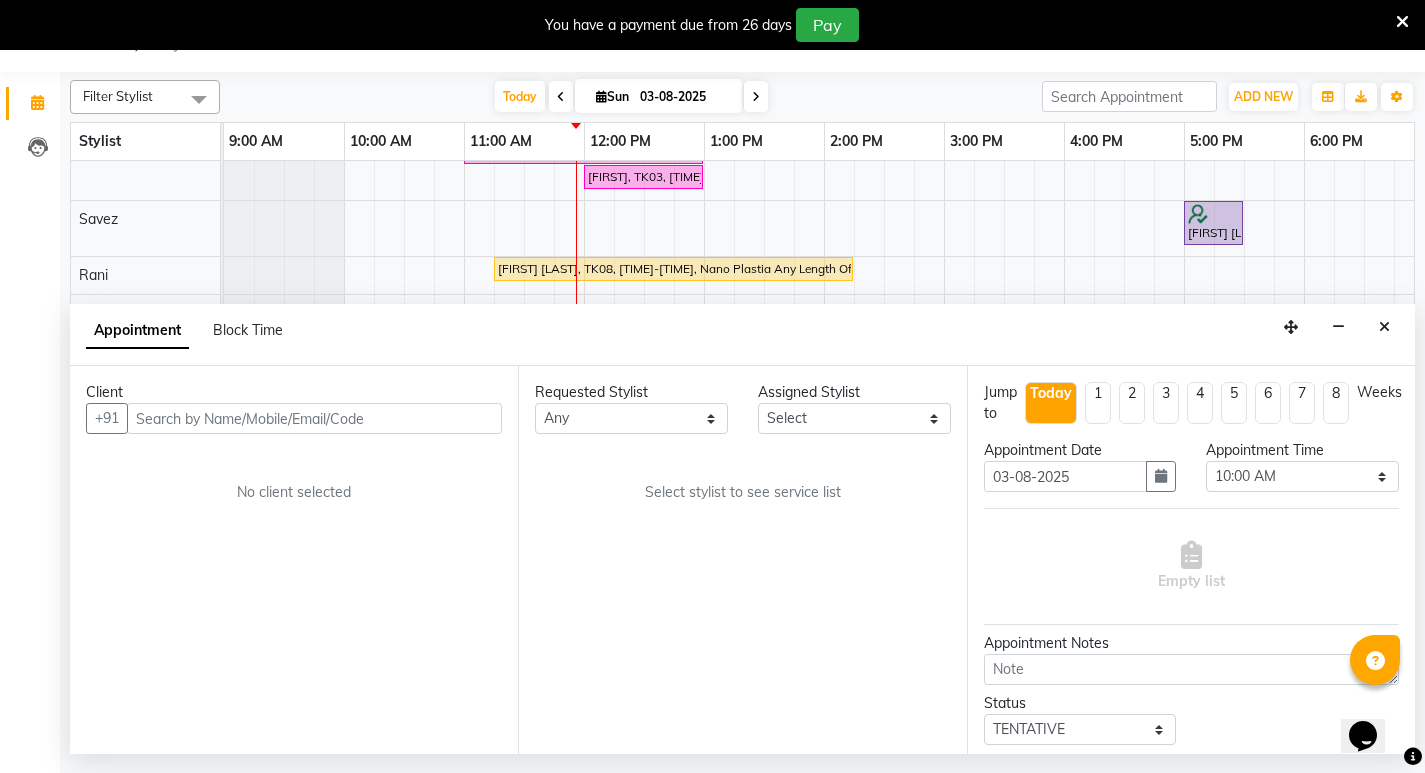 click at bounding box center [314, 418] 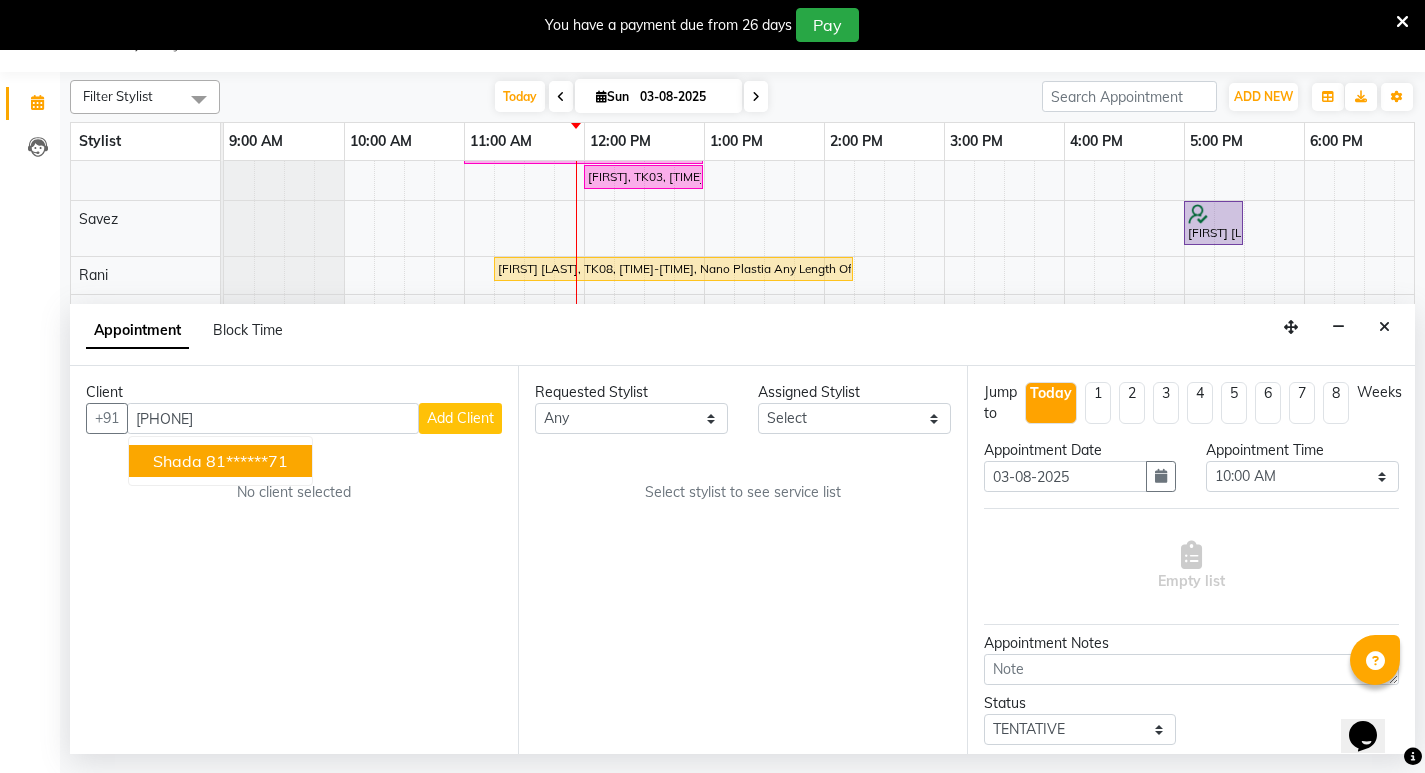 click on "[PHONE]" at bounding box center [273, 418] 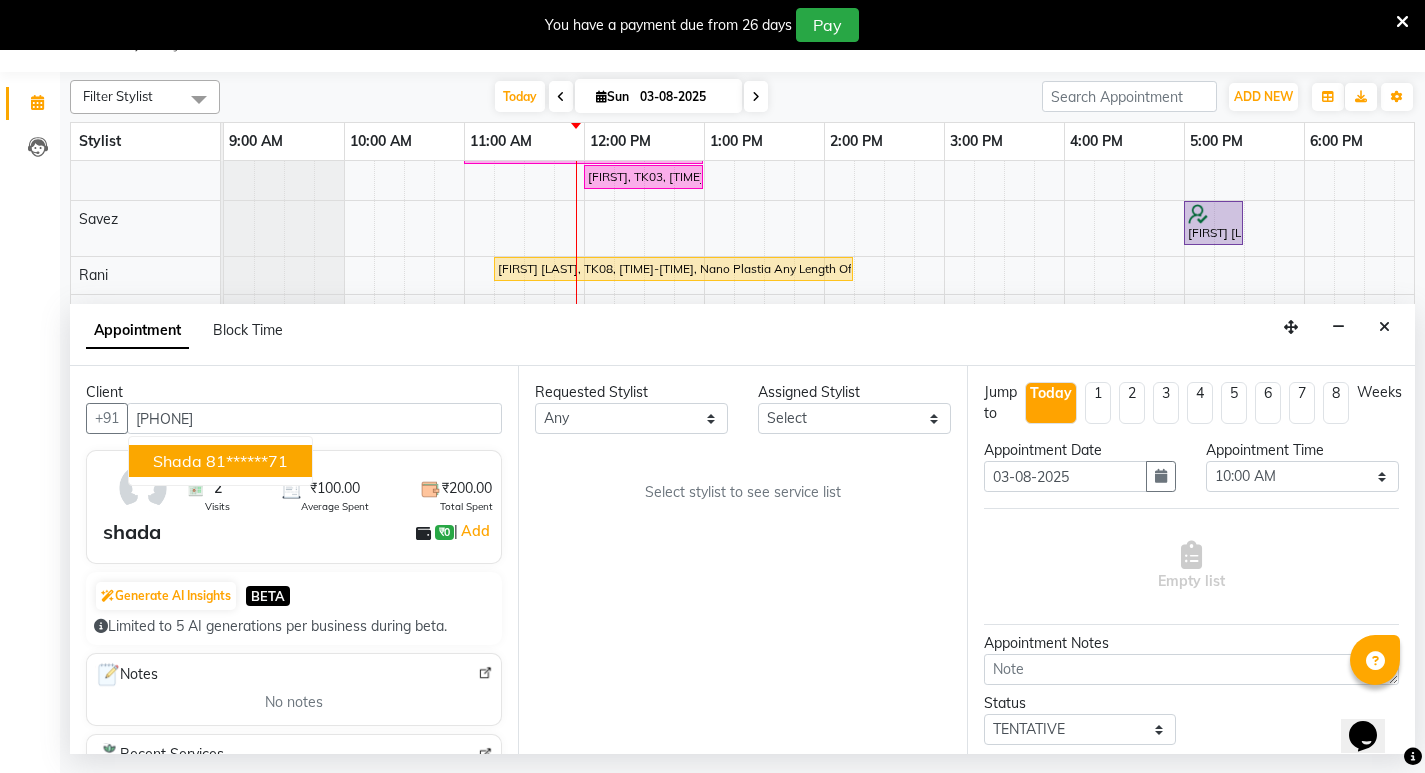 type on "[PHONE]" 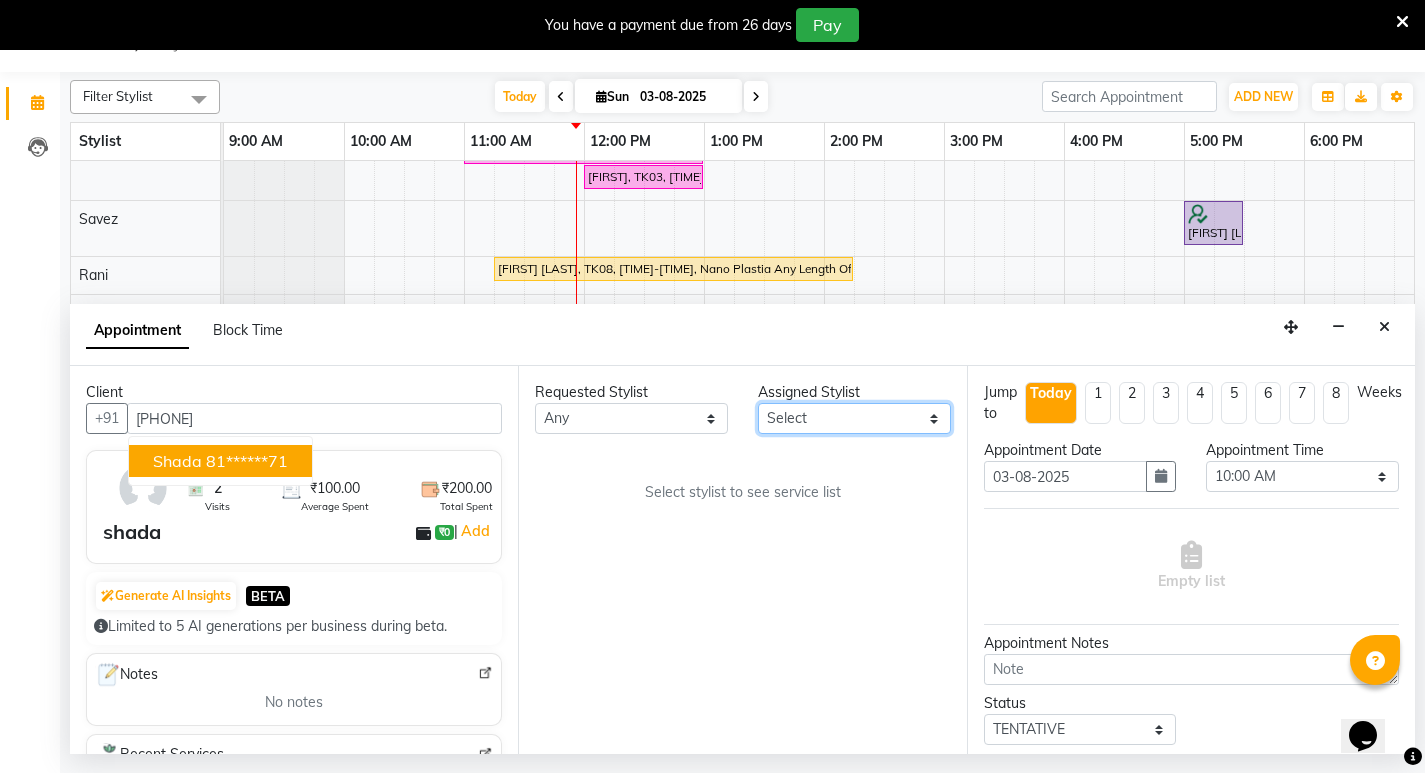 click on "Select [FIRST] [FIRST] [FIRST] [FIRST] [FIRST] [FIRST] [FIRST] [FIRST] [FIRST] [FIRST] [FIRST] [FIRST] [FIRST] [FIRST] [FIRST]" at bounding box center (854, 418) 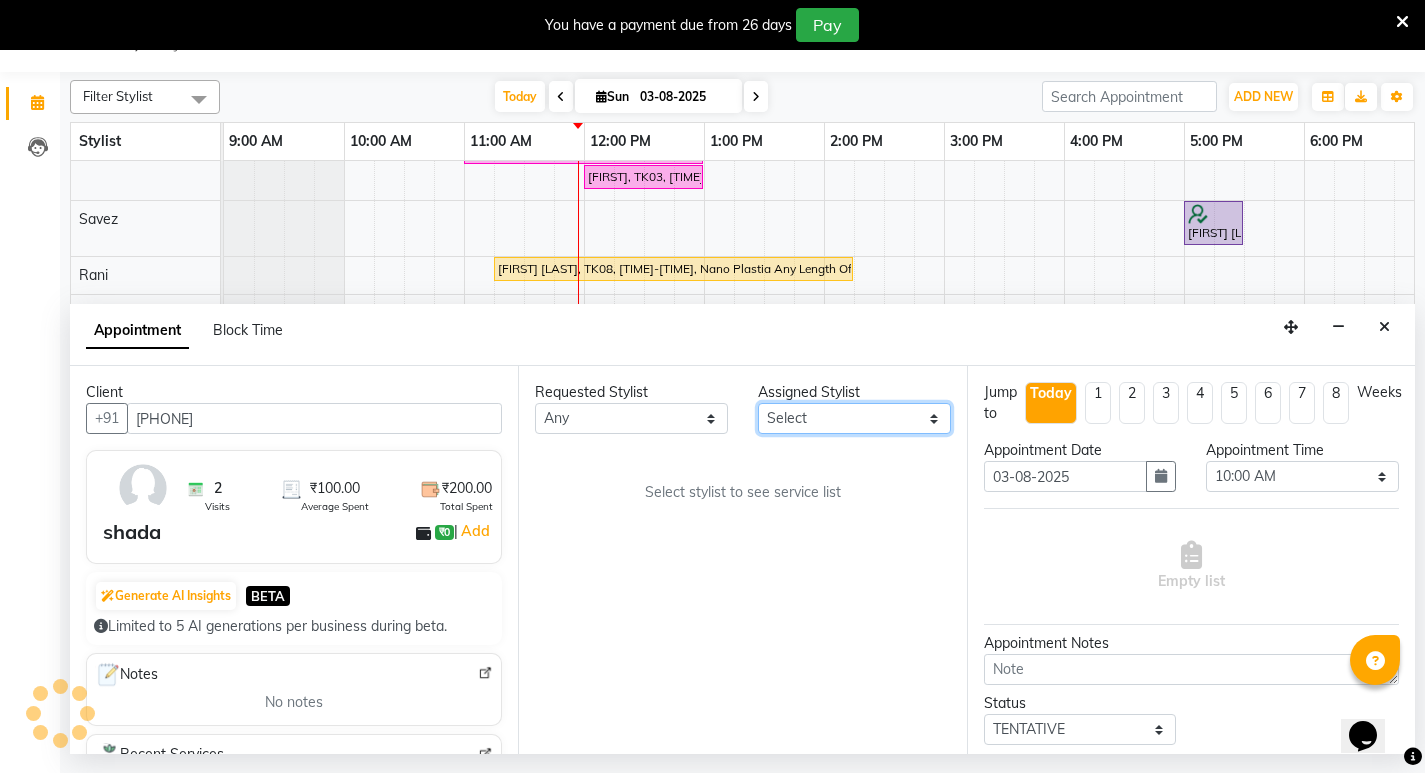 select on "27313" 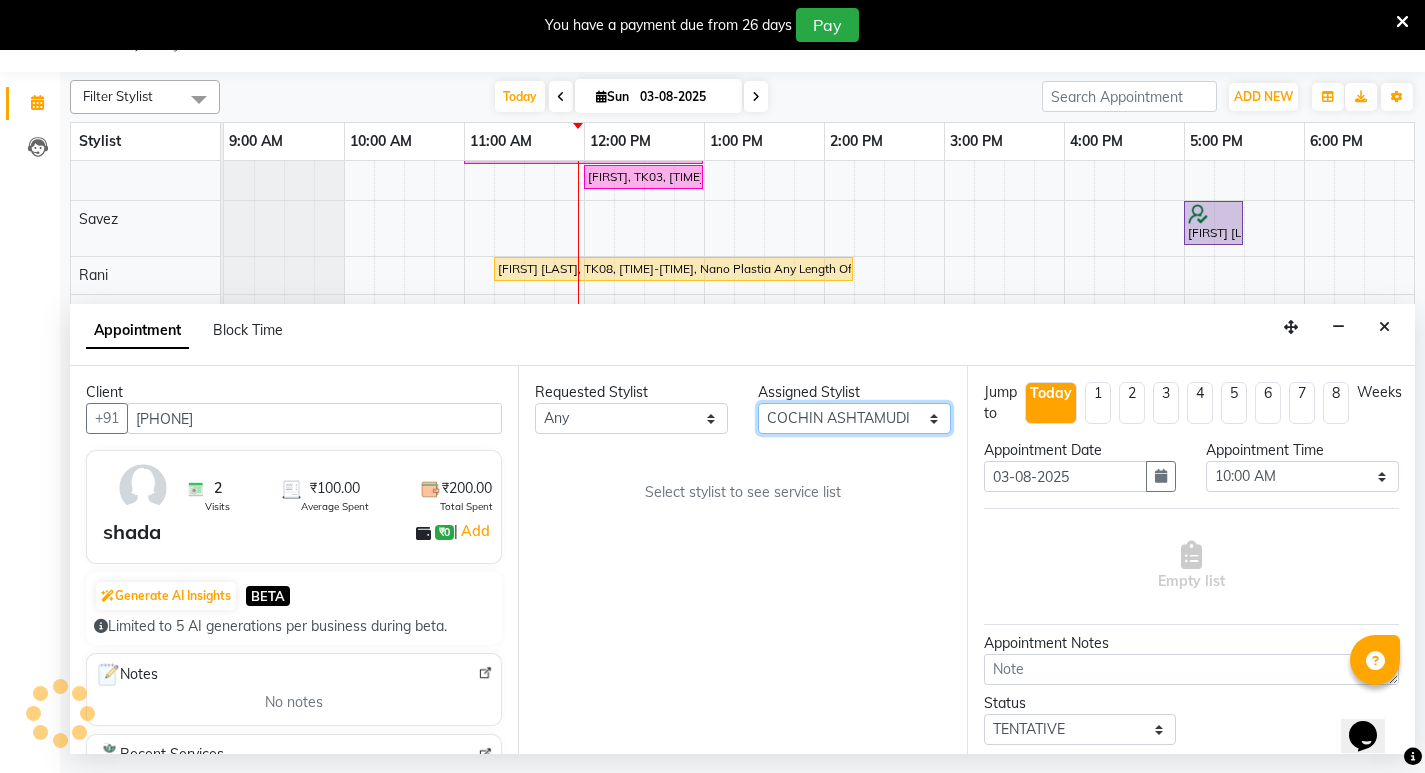 click on "Select [FIRST] [FIRST] [FIRST] [FIRST] [FIRST] [FIRST] [FIRST] [FIRST] [FIRST] [FIRST] [FIRST] [FIRST] [FIRST] [FIRST] [FIRST]" at bounding box center [854, 418] 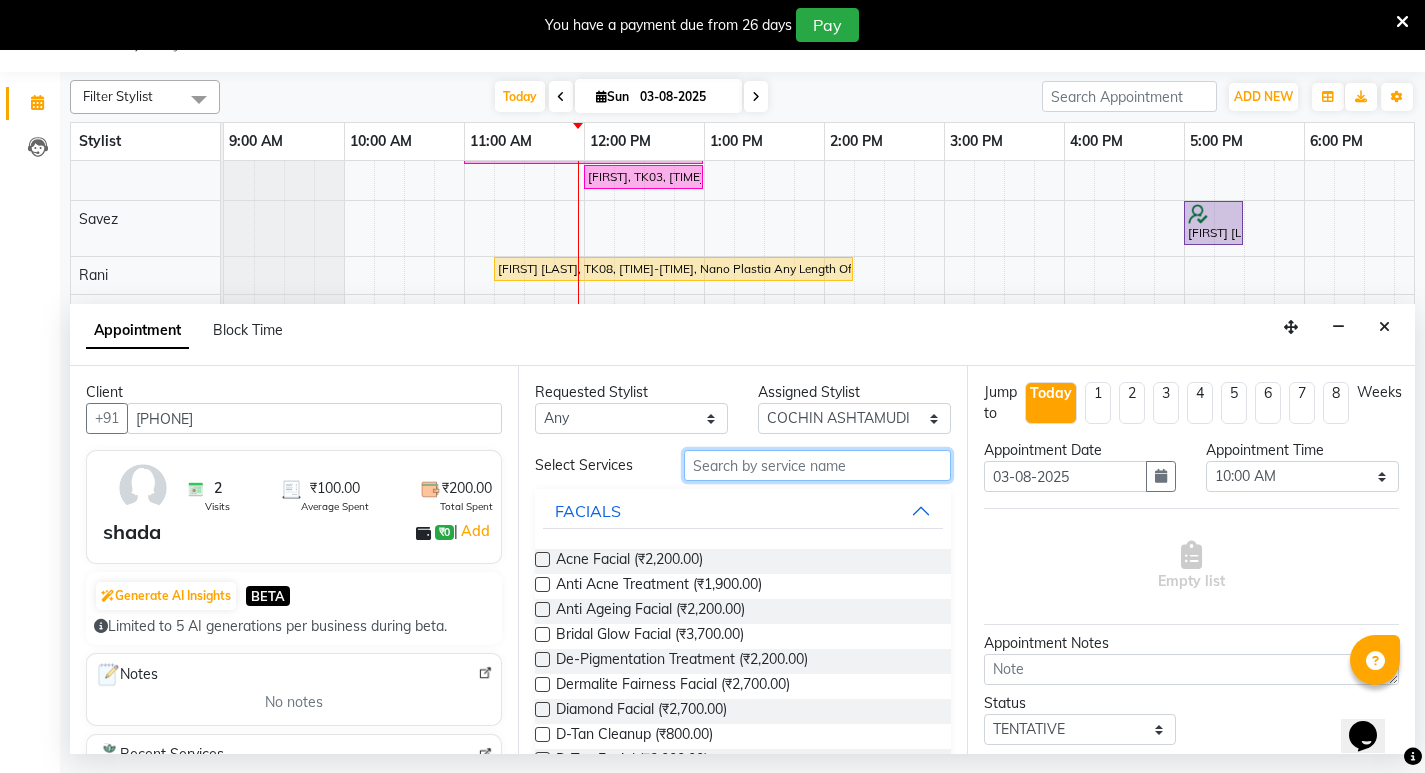 click at bounding box center [817, 465] 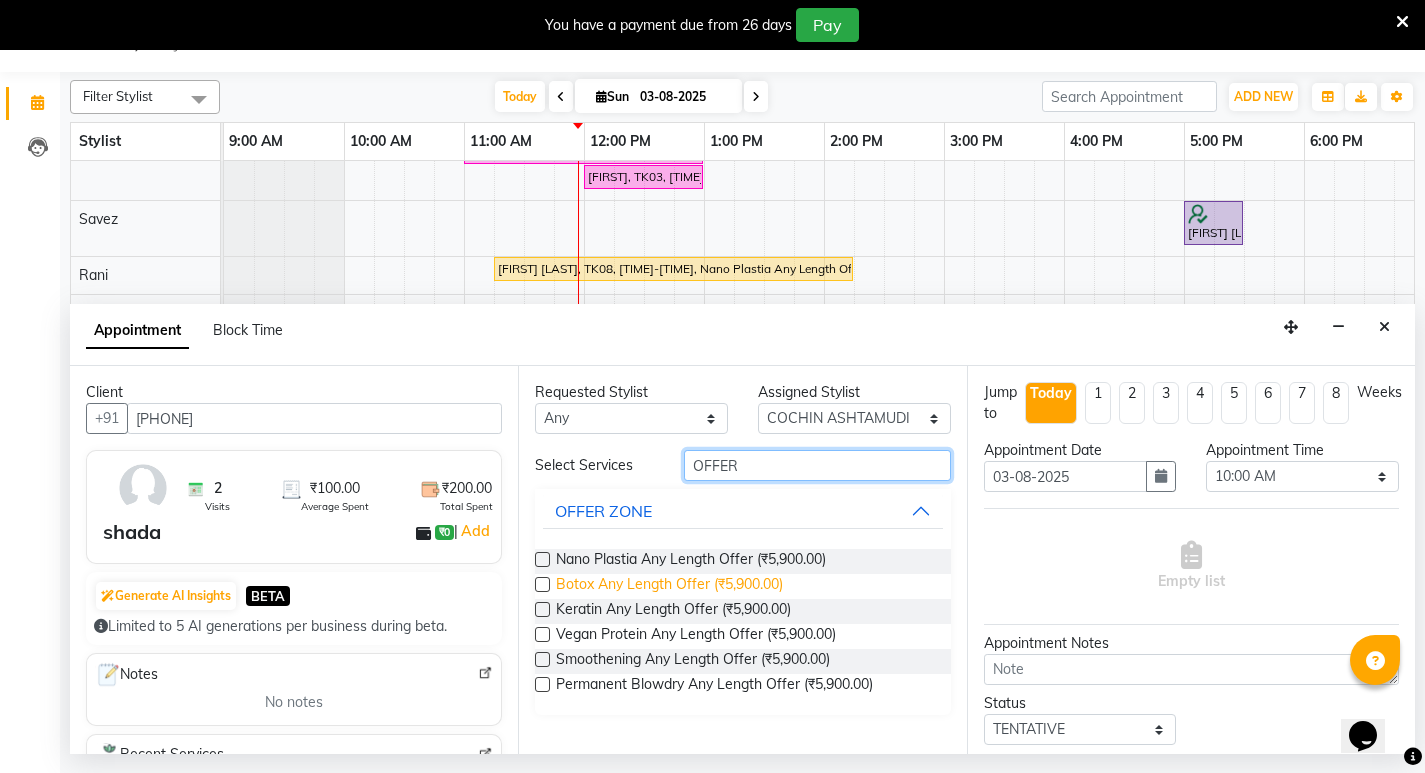 type on "OFFER" 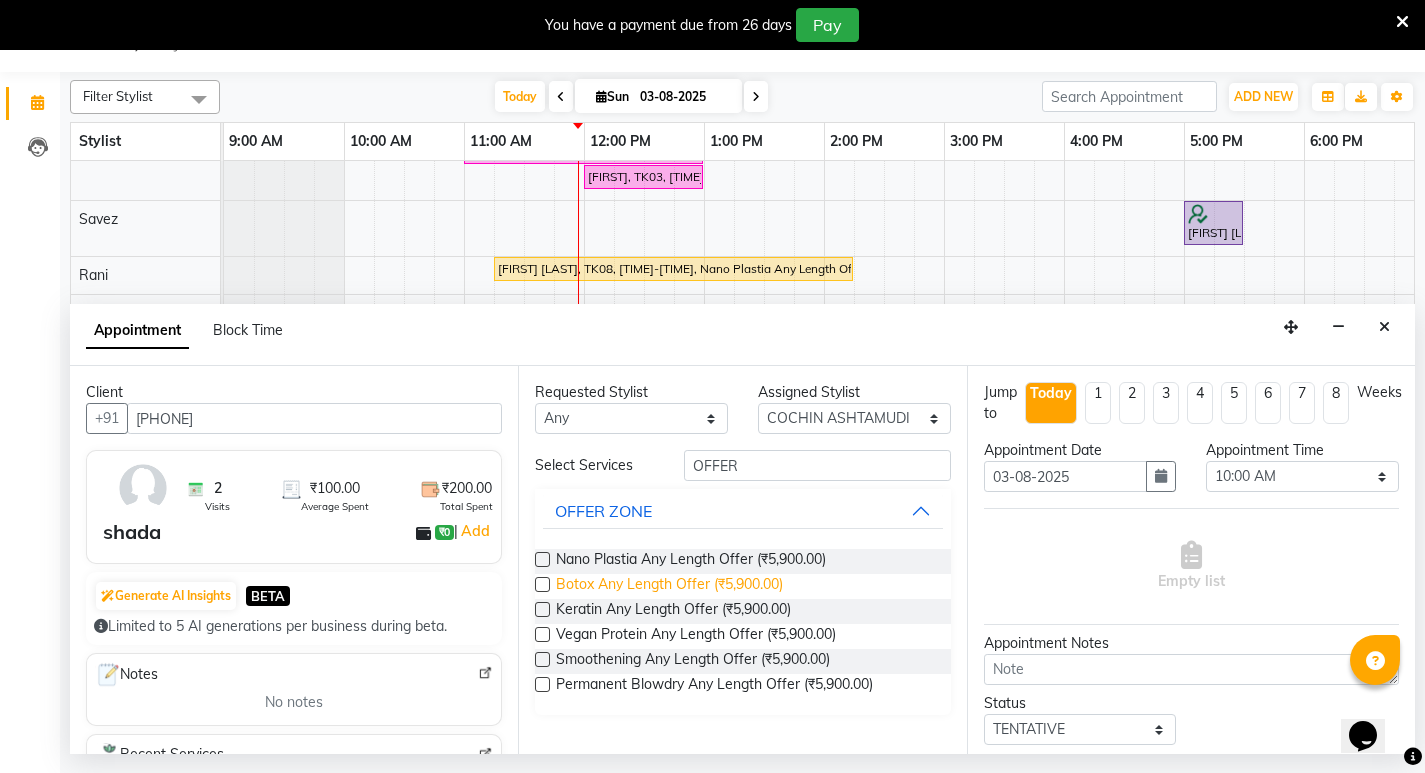 click on "Botox Any Length Offer (₹5,900.00)" at bounding box center [669, 586] 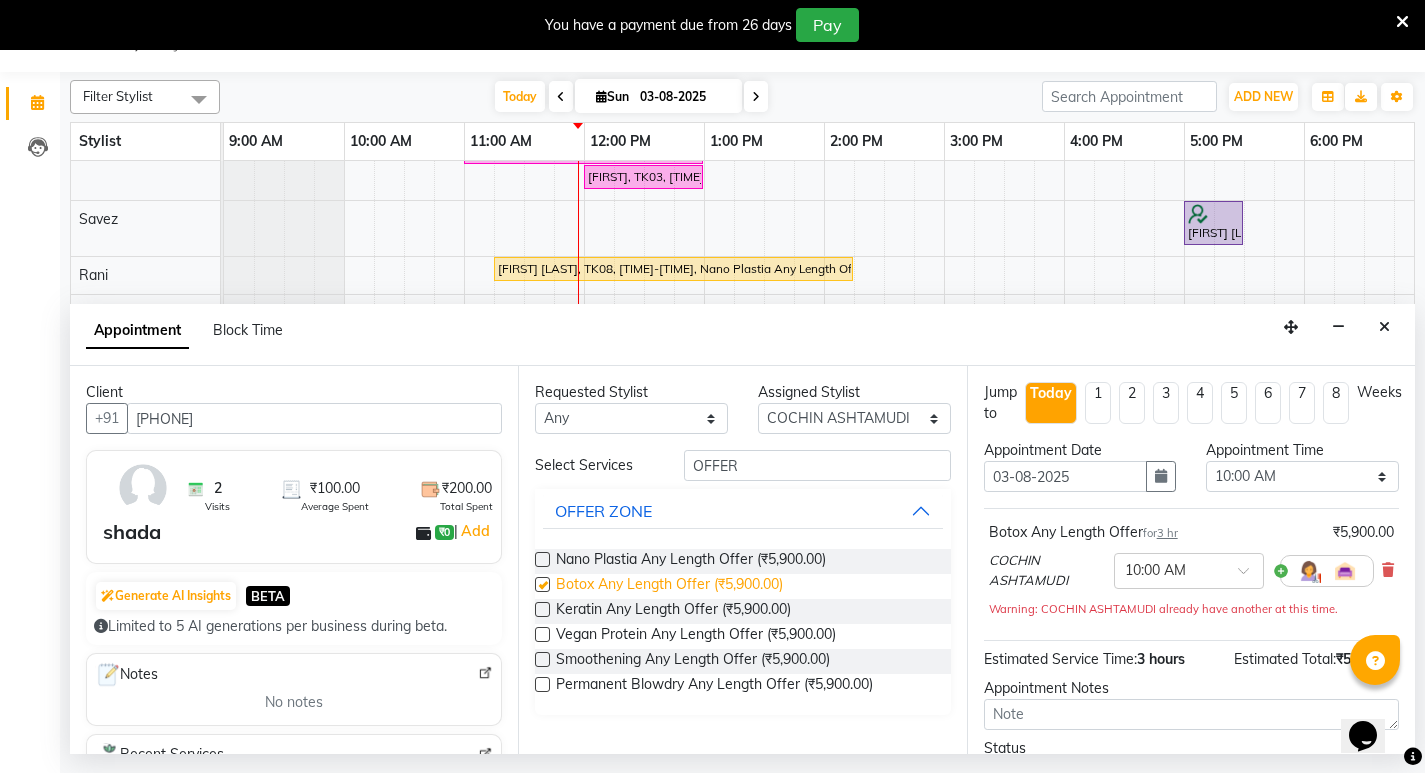checkbox on "false" 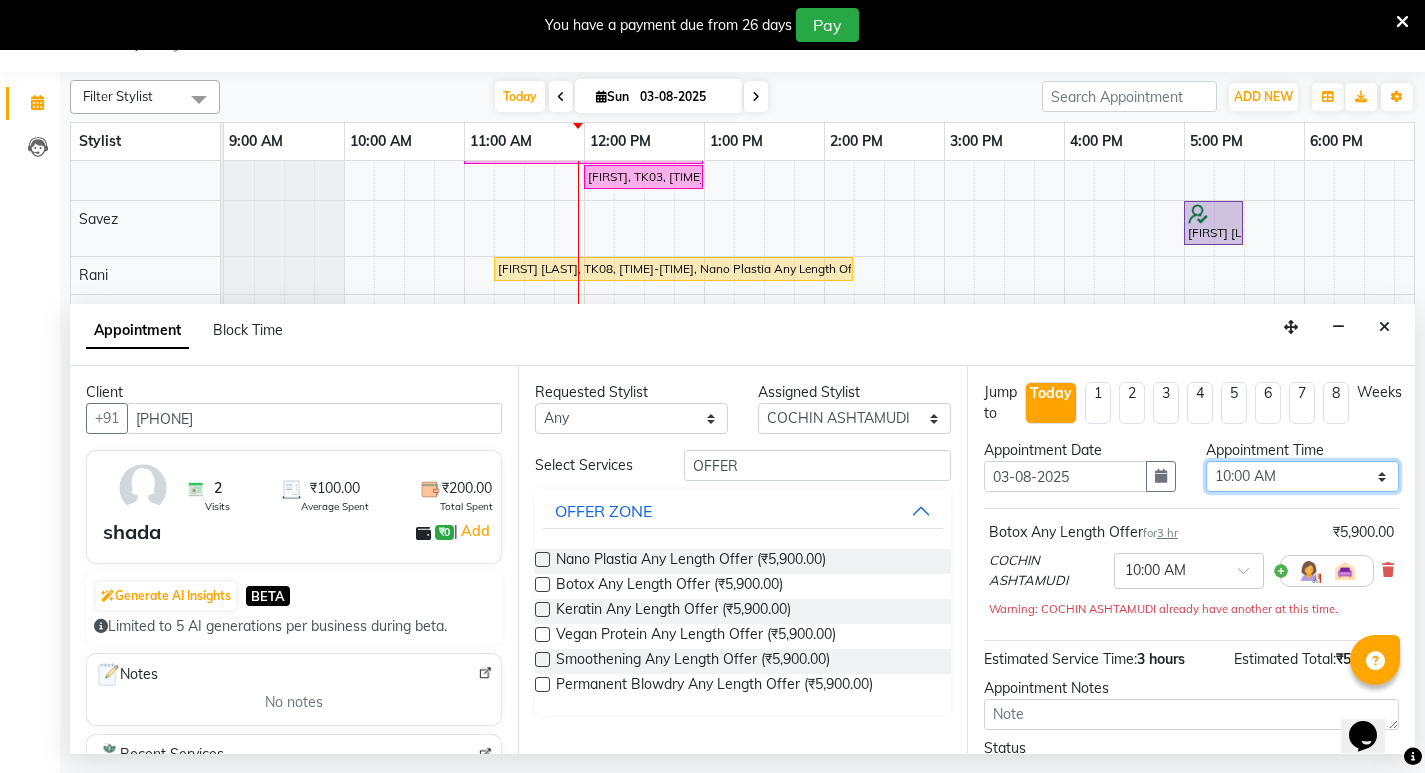 click on "Select 10:00 AM 10:15 AM 10:30 AM 10:45 AM 11:00 AM 11:15 AM 11:30 AM 11:45 AM 12:00 PM 12:15 PM 12:30 PM 12:45 PM 01:00 PM 01:15 PM 01:30 PM 01:45 PM 02:00 PM 02:15 PM 02:30 PM 02:45 PM 03:00 PM 03:15 PM 03:30 PM 03:45 PM 04:00 PM 04:15 PM 04:30 PM 04:45 PM 05:00 PM 05:15 PM 05:30 PM 05:45 PM 06:00 PM 06:15 PM 06:30 PM 06:45 PM 07:00 PM 07:15 PM 07:30 PM 07:45 PM 08:00 PM" at bounding box center [1302, 476] 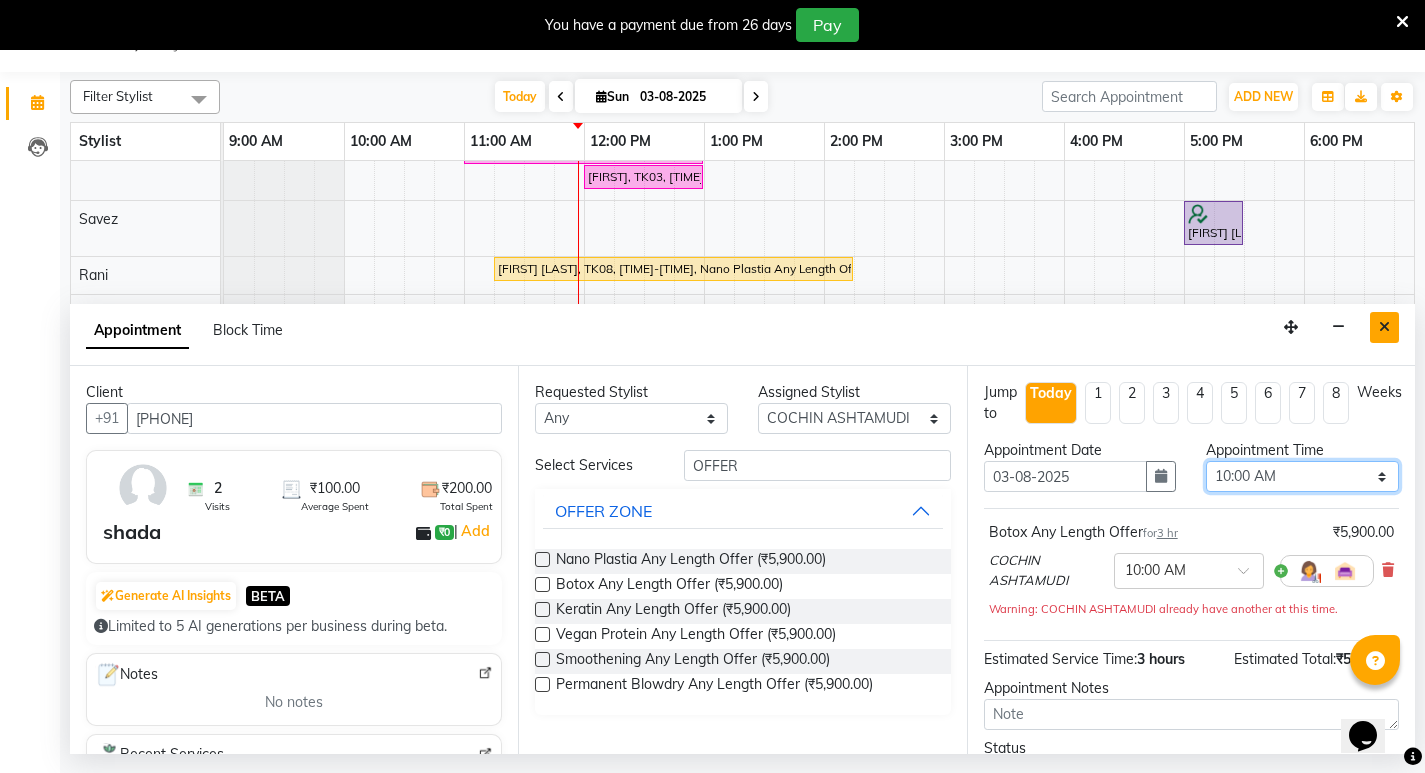 select on "750" 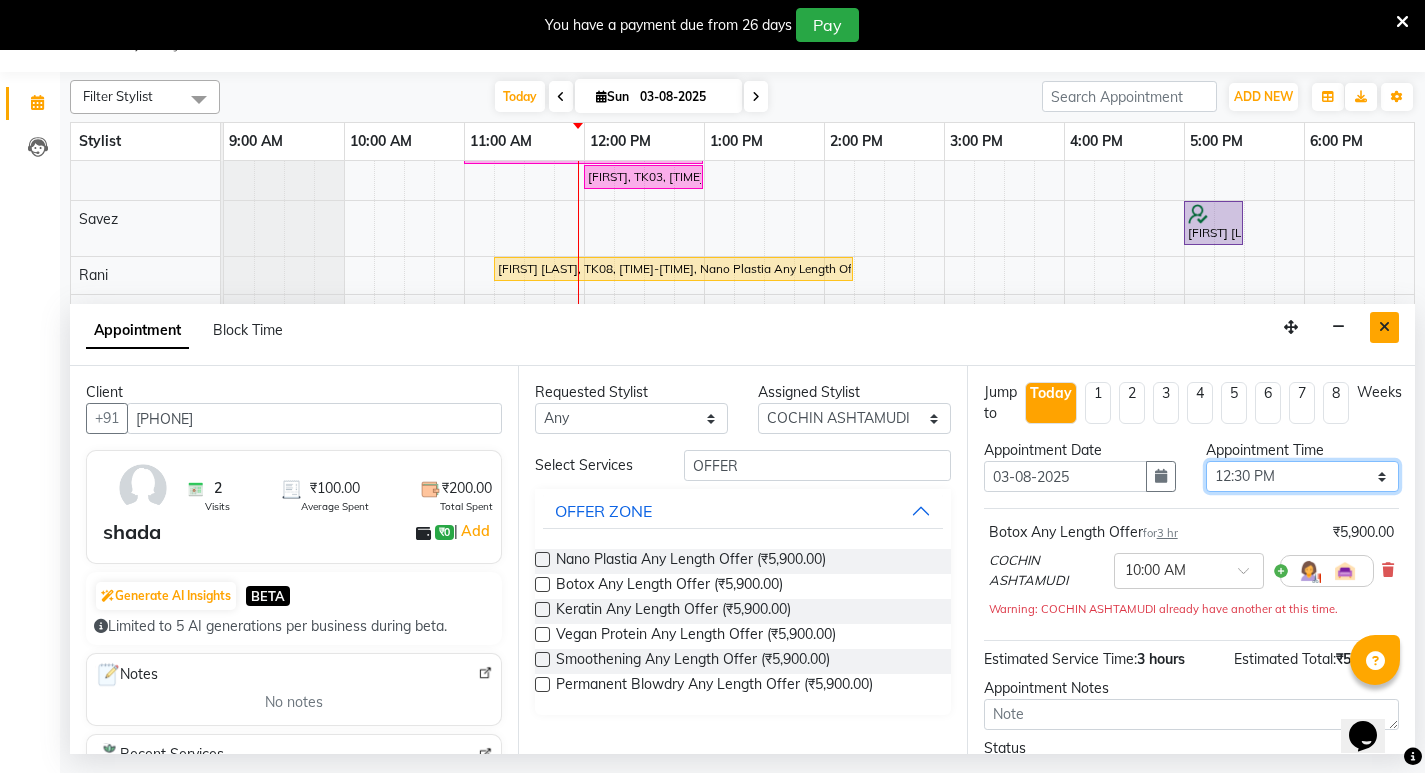 click on "Select 10:00 AM 10:15 AM 10:30 AM 10:45 AM 11:00 AM 11:15 AM 11:30 AM 11:45 AM 12:00 PM 12:15 PM 12:30 PM 12:45 PM 01:00 PM 01:15 PM 01:30 PM 01:45 PM 02:00 PM 02:15 PM 02:30 PM 02:45 PM 03:00 PM 03:15 PM 03:30 PM 03:45 PM 04:00 PM 04:15 PM 04:30 PM 04:45 PM 05:00 PM 05:15 PM 05:30 PM 05:45 PM 06:00 PM 06:15 PM 06:30 PM 06:45 PM 07:00 PM 07:15 PM 07:30 PM 07:45 PM 08:00 PM" at bounding box center [1302, 476] 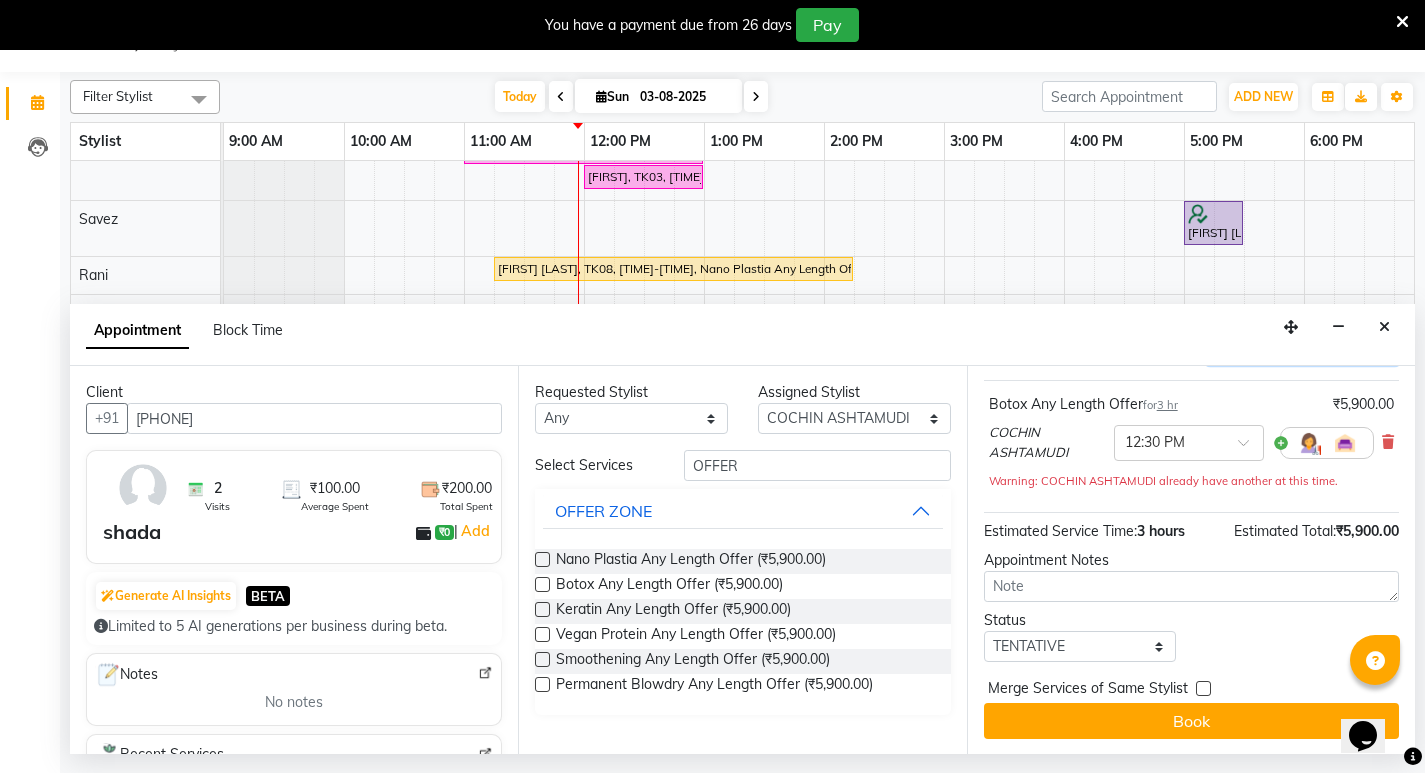 scroll, scrollTop: 129, scrollLeft: 0, axis: vertical 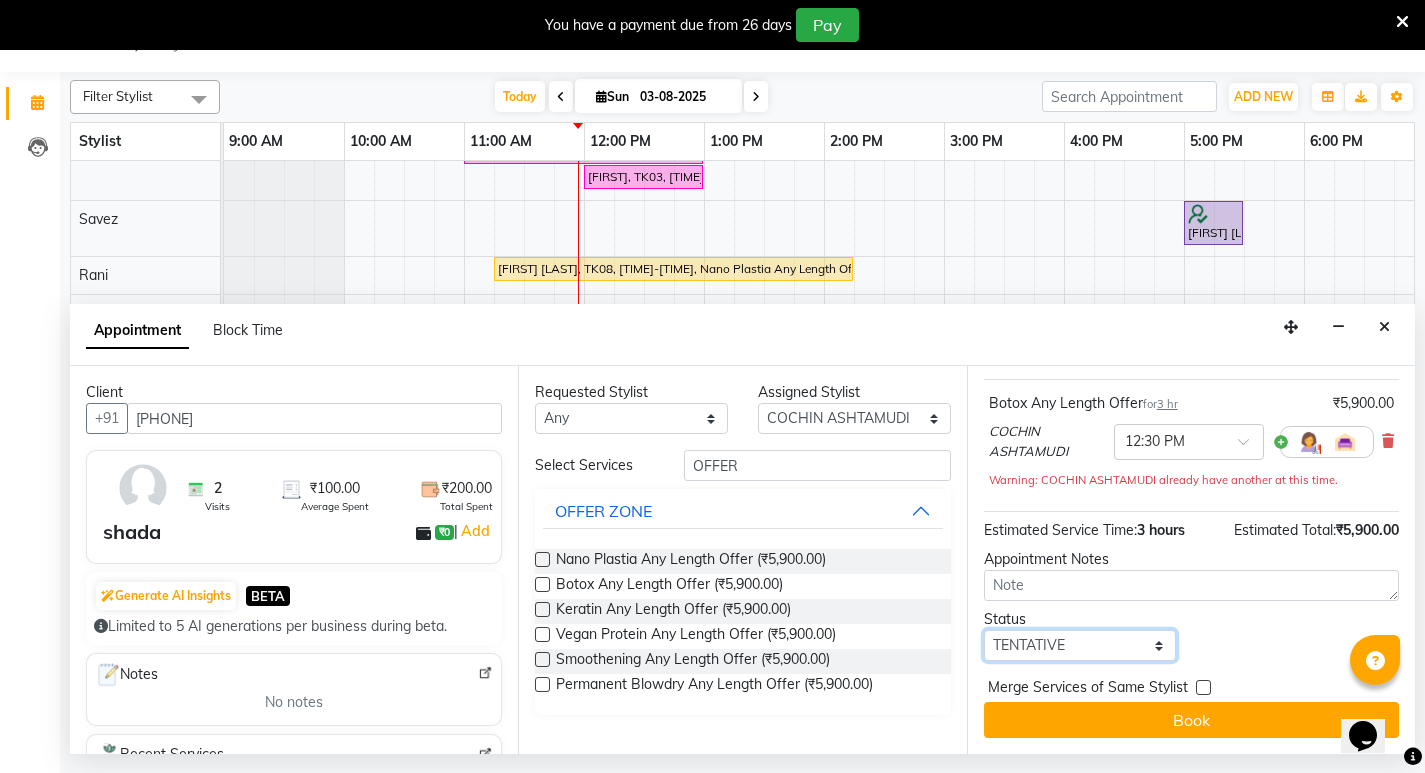click on "Select TENTATIVE CONFIRM CHECK-IN UPCOMING" at bounding box center (1080, 645) 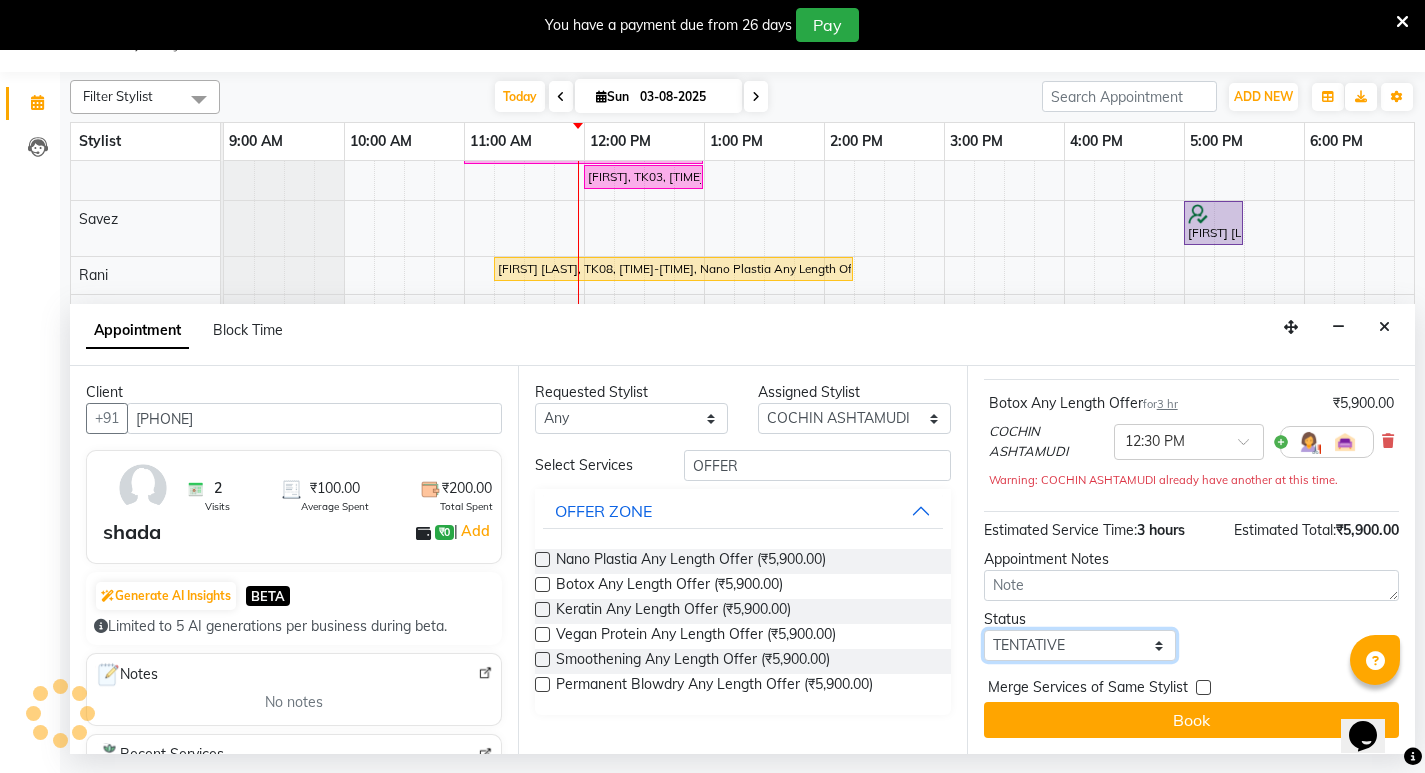 select on "confirm booking" 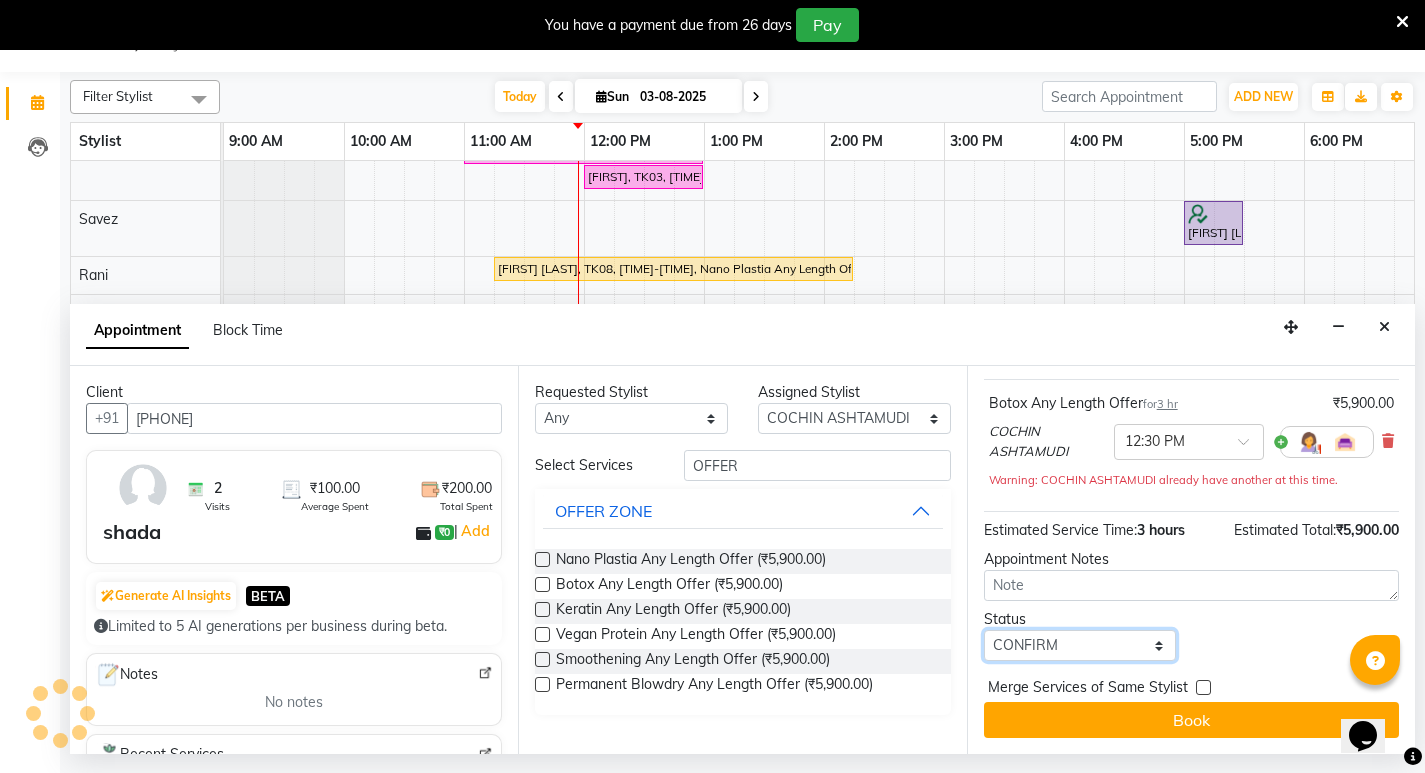 click on "Select TENTATIVE CONFIRM CHECK-IN UPCOMING" at bounding box center [1080, 645] 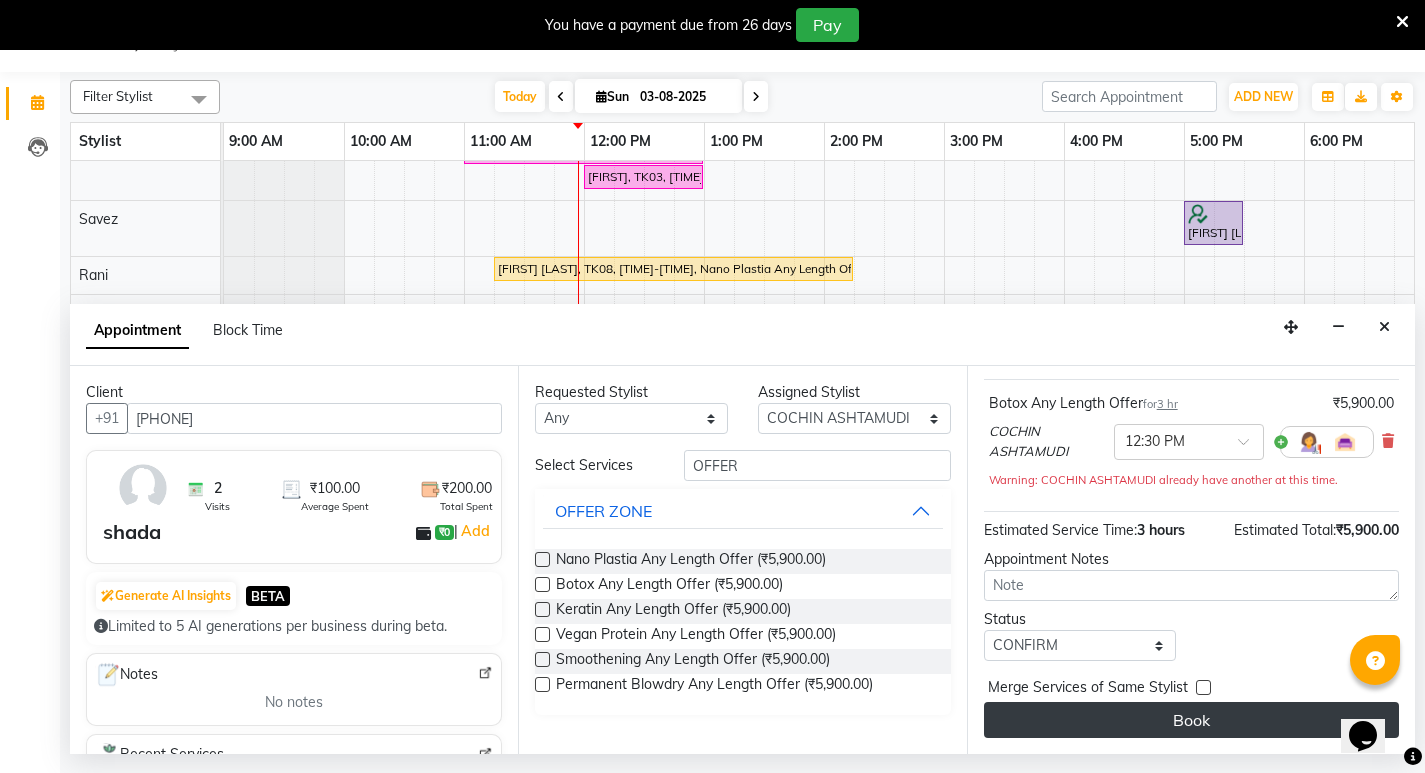 click on "Book" at bounding box center [1191, 720] 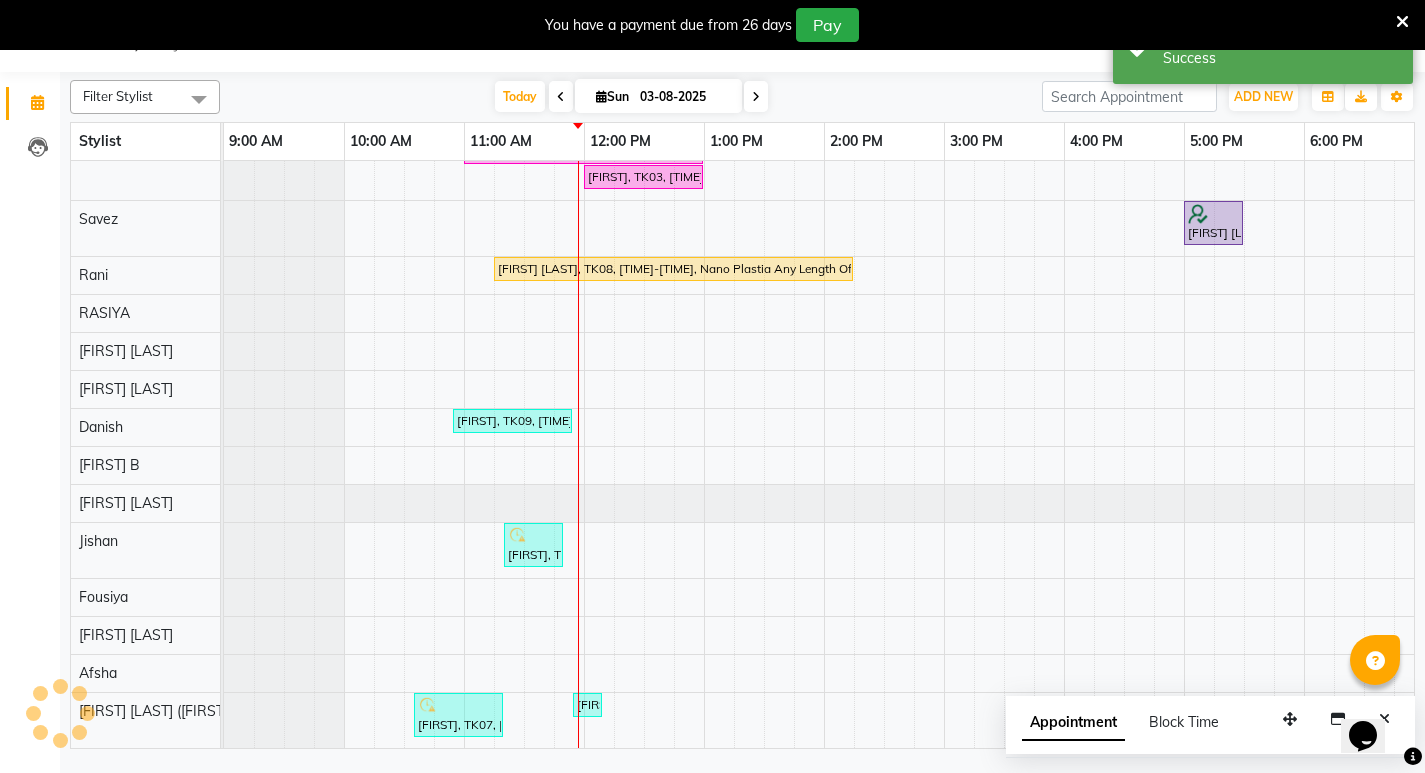 scroll, scrollTop: 0, scrollLeft: 0, axis: both 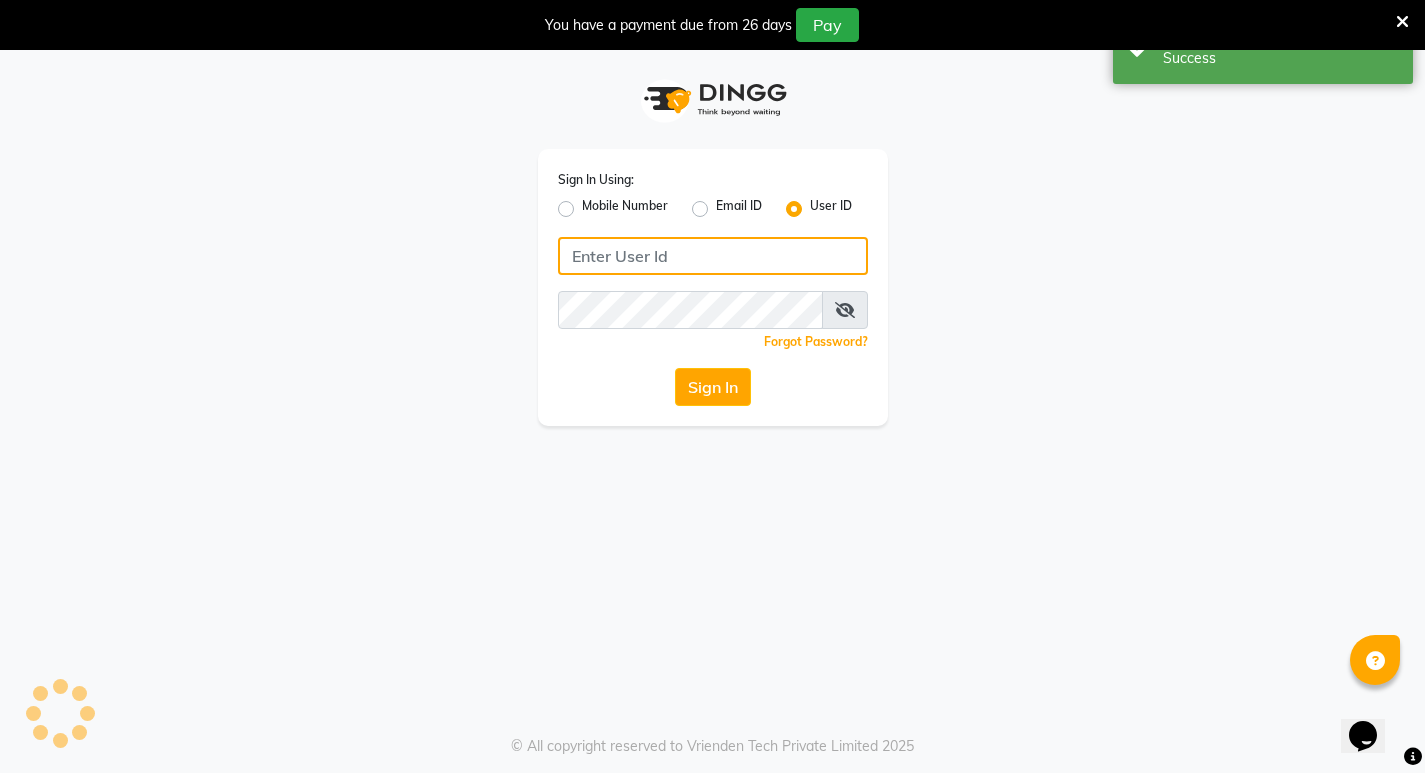 type on "e1892-52" 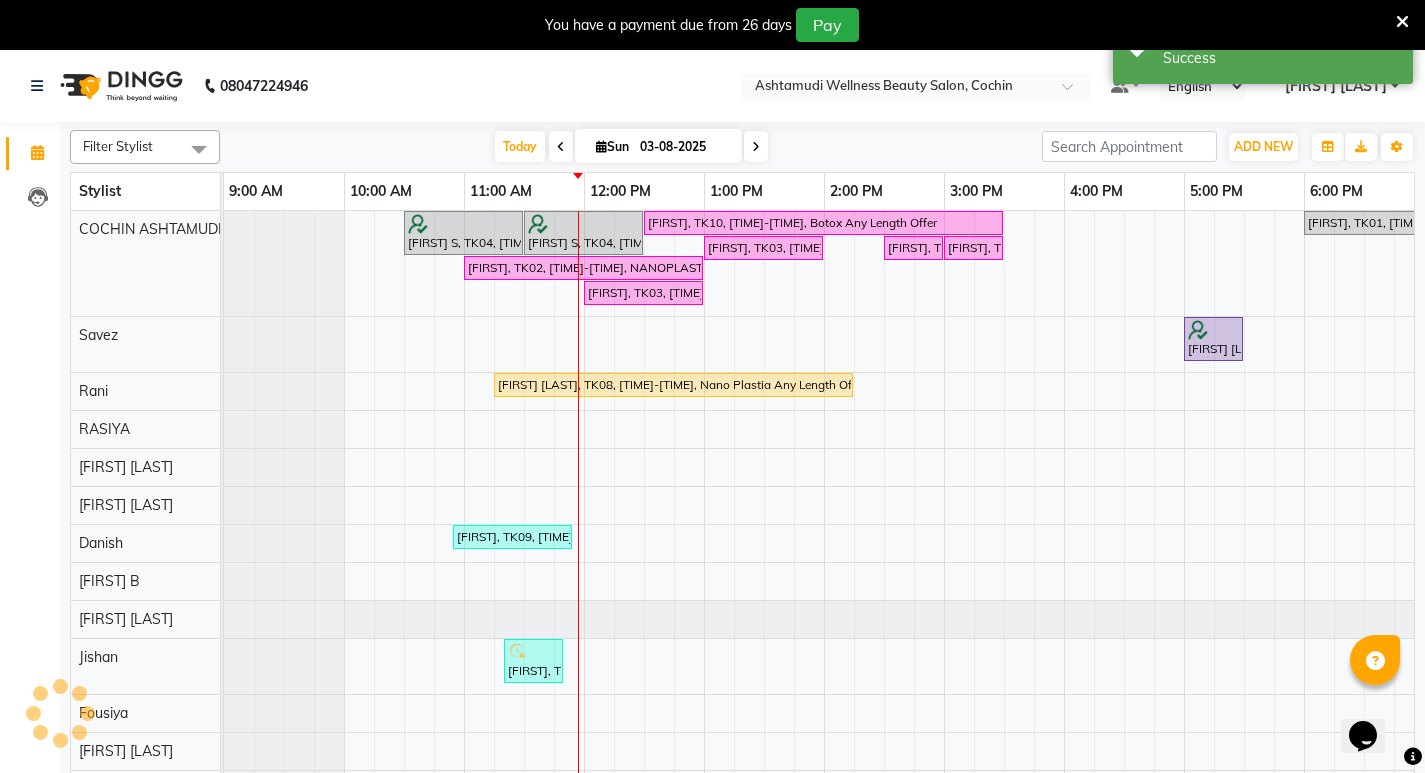 scroll, scrollTop: 0, scrollLeft: 0, axis: both 